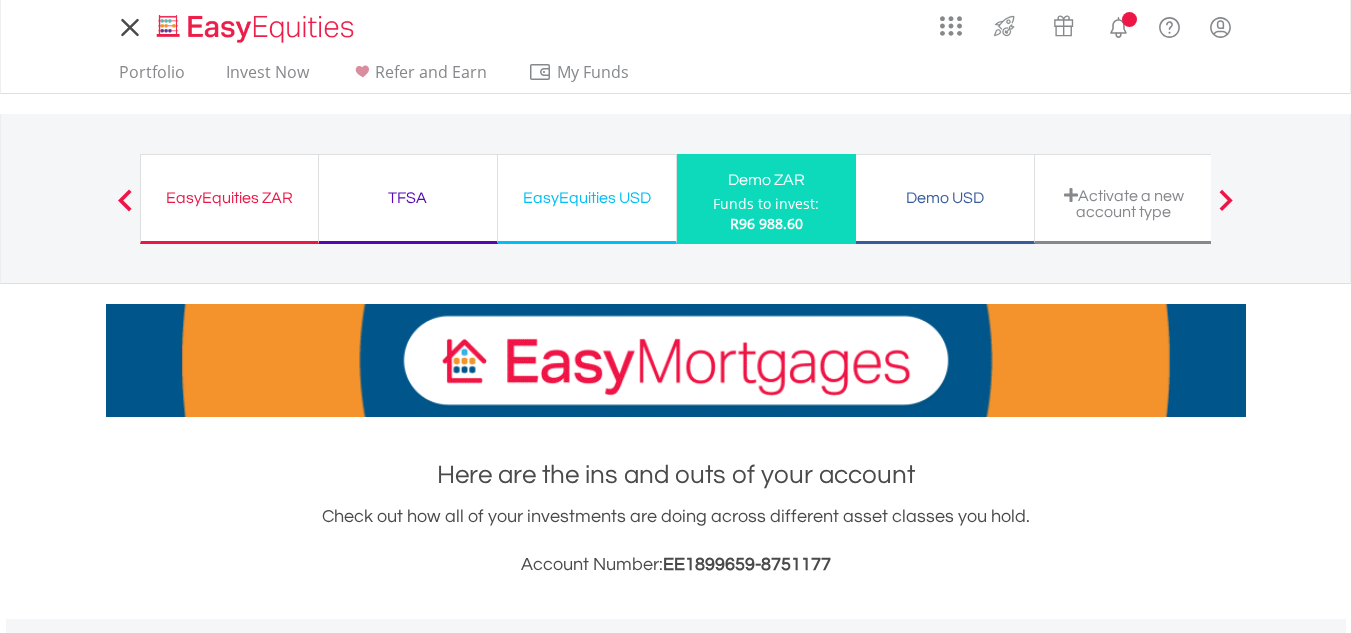 scroll, scrollTop: 0, scrollLeft: 0, axis: both 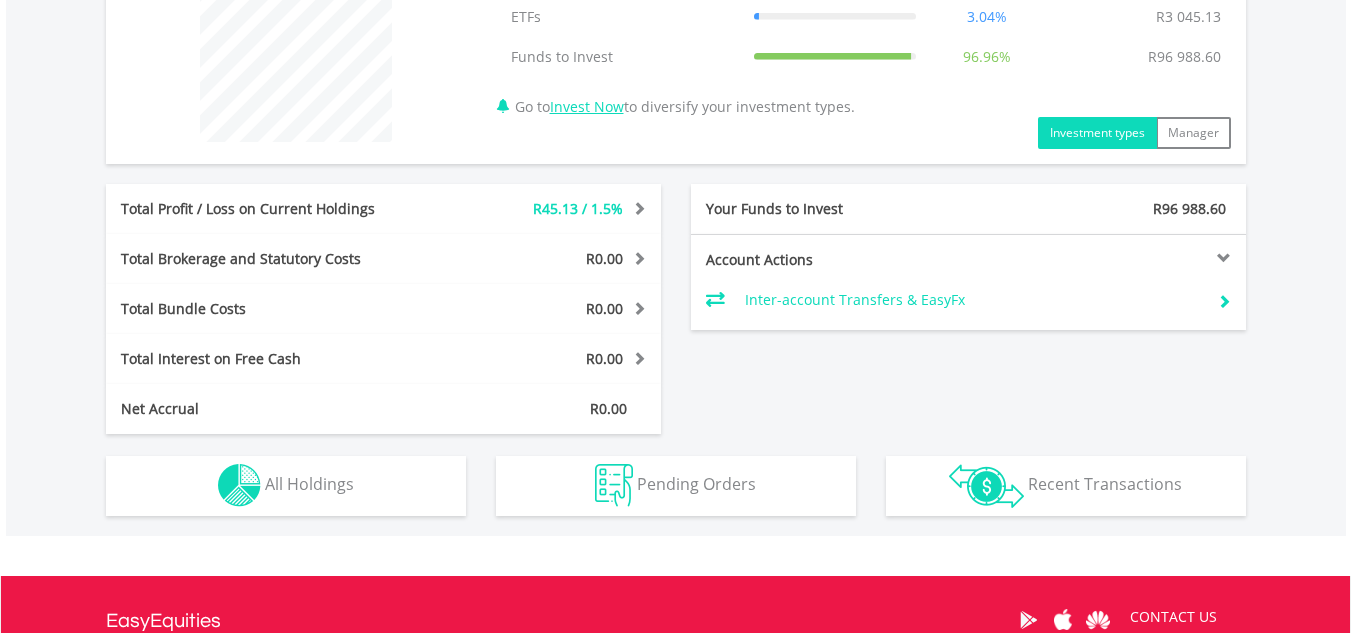 drag, startPoint x: 1358, startPoint y: 194, endPoint x: 1365, endPoint y: 486, distance: 292.0839 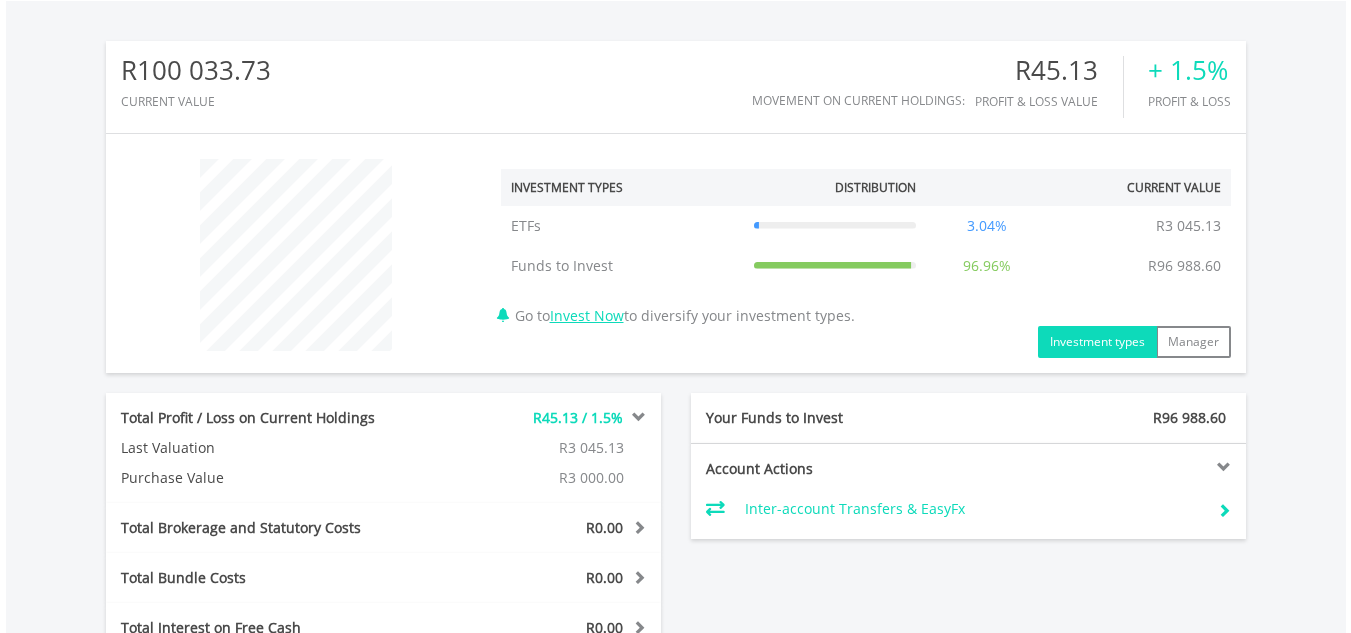 scroll, scrollTop: 598, scrollLeft: 0, axis: vertical 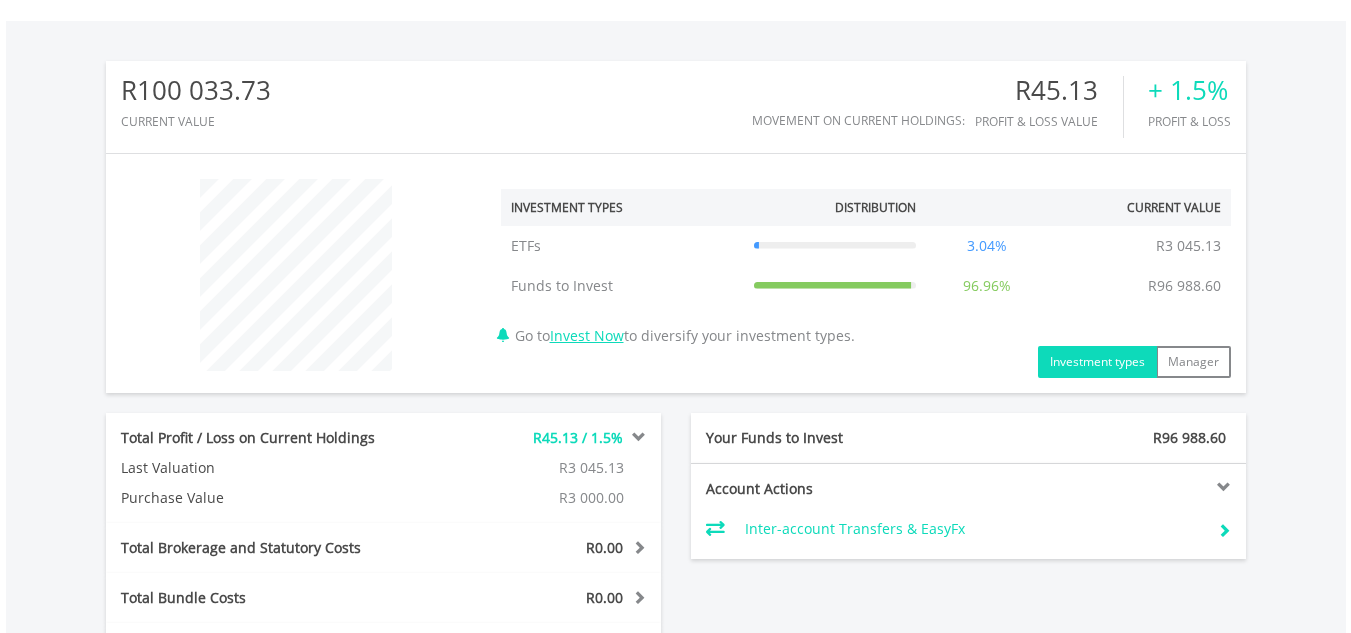 click at bounding box center (1107, 487) 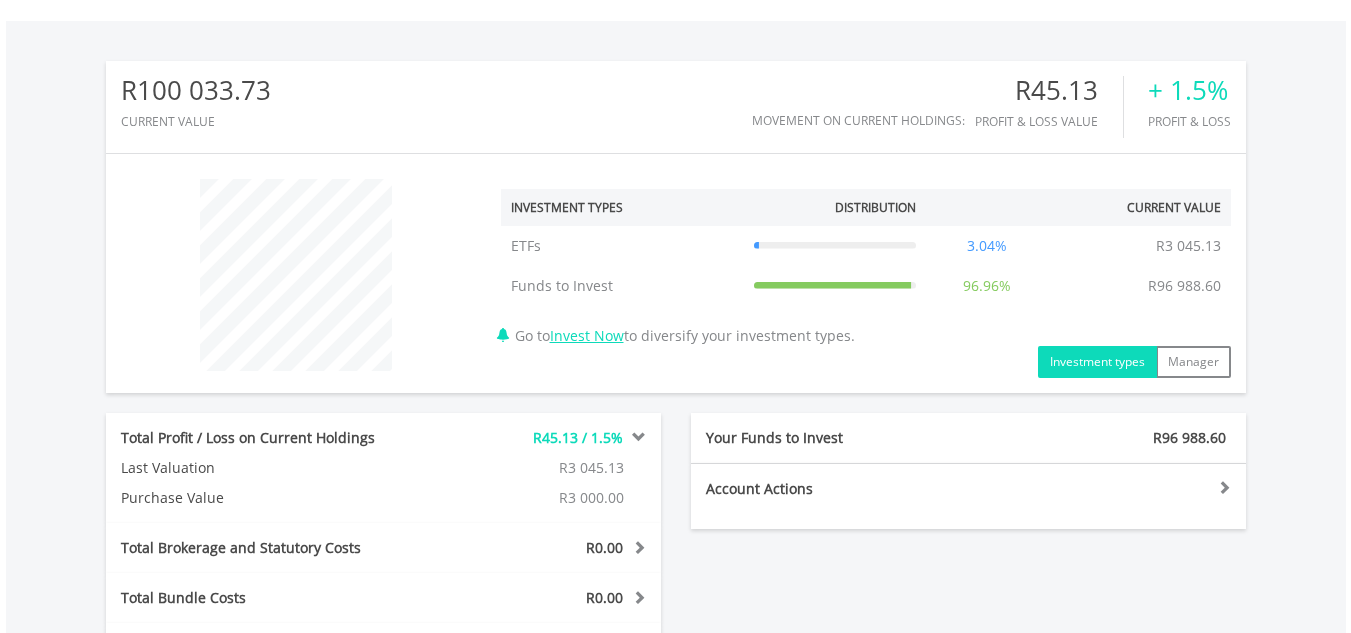 click at bounding box center (1107, 487) 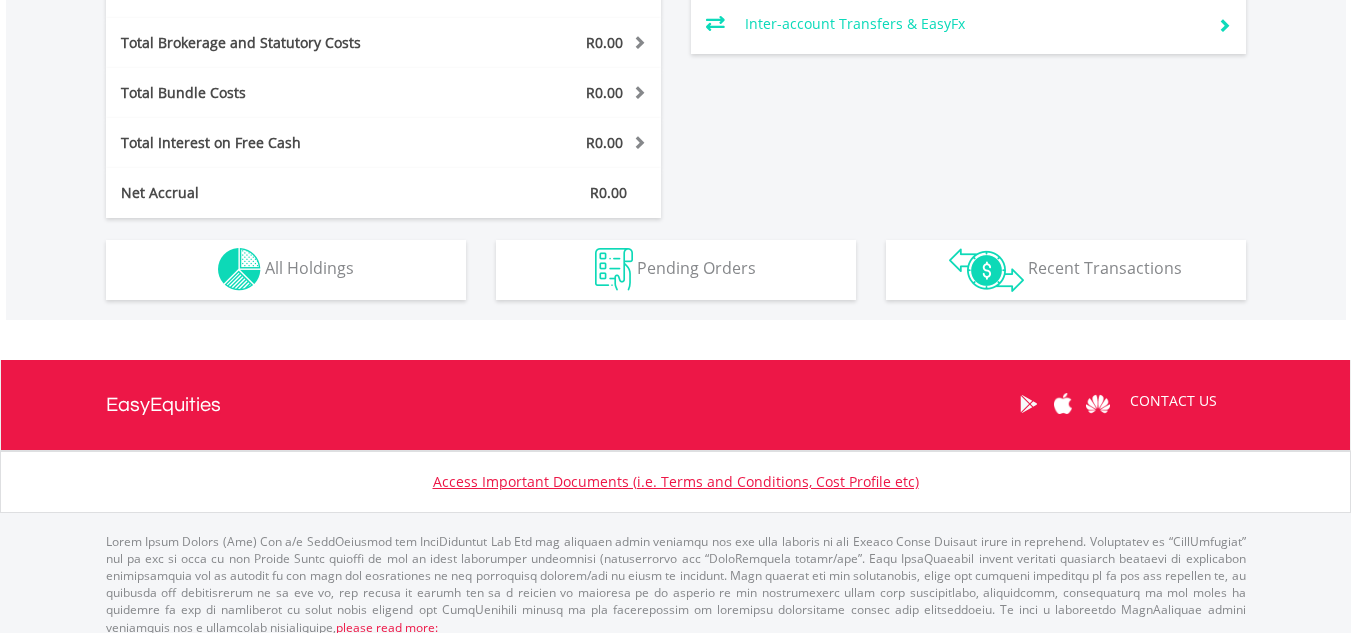 scroll, scrollTop: 1119, scrollLeft: 0, axis: vertical 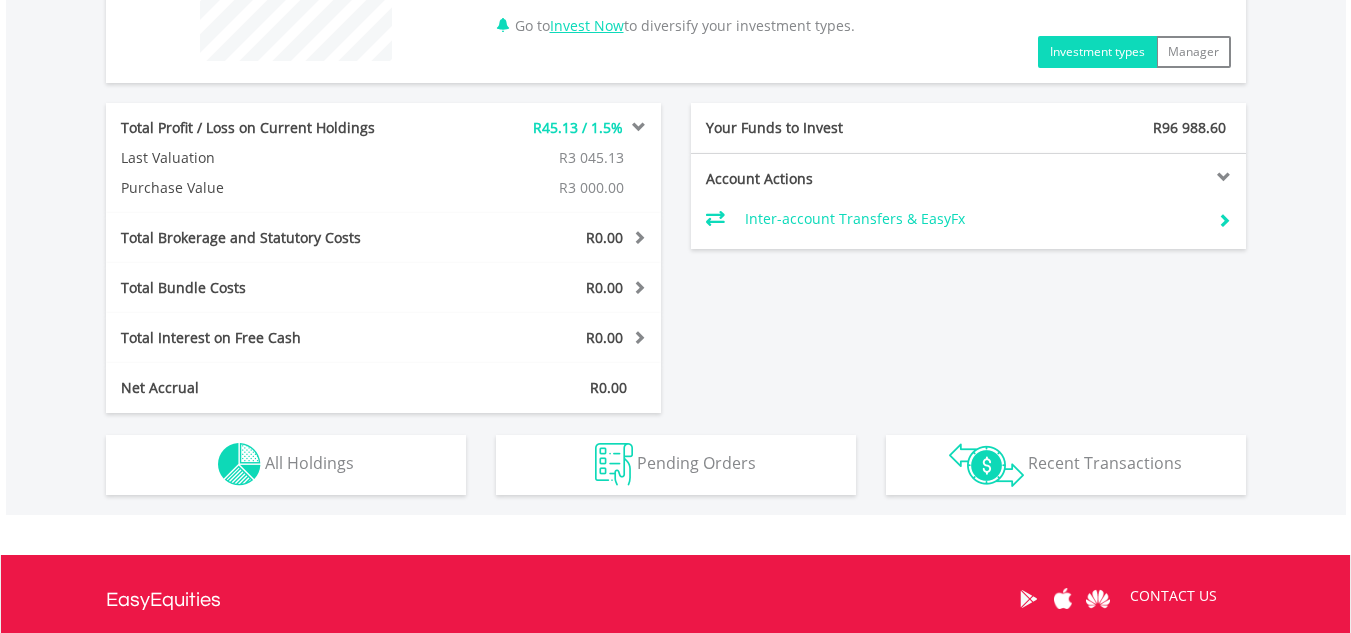 click on "R45.13 / 1.5%" at bounding box center (578, 127) 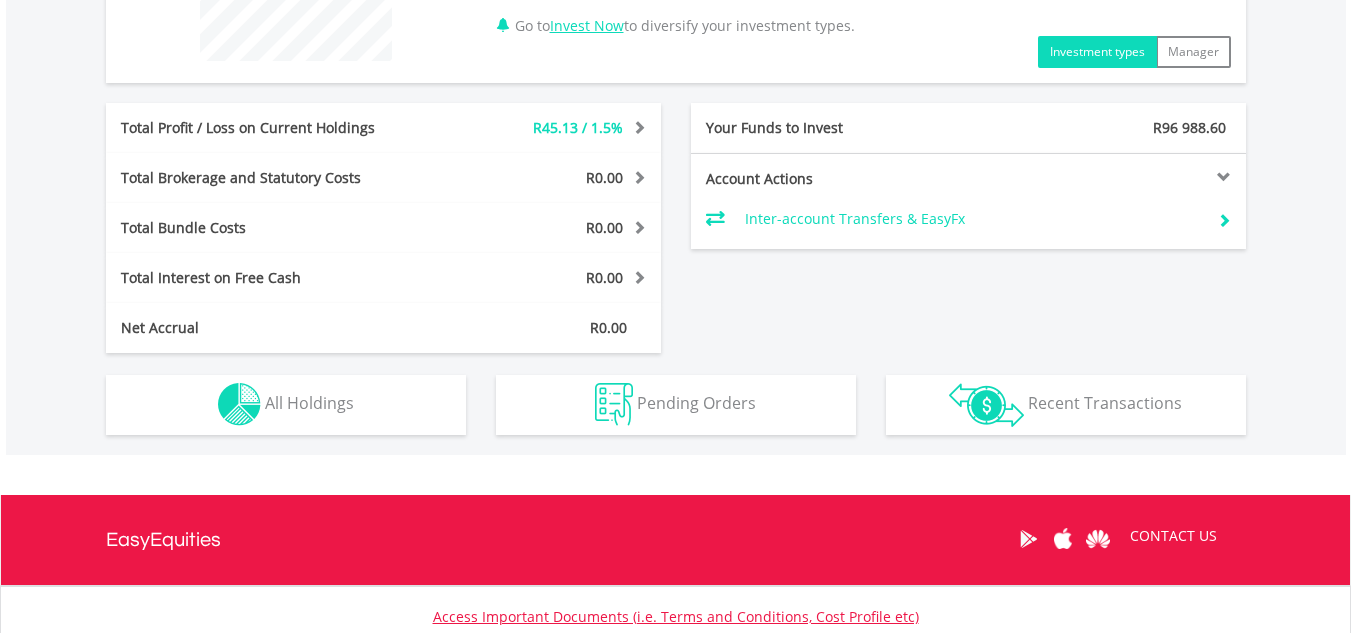 click on "R45.13 / 1.5%" at bounding box center [578, 127] 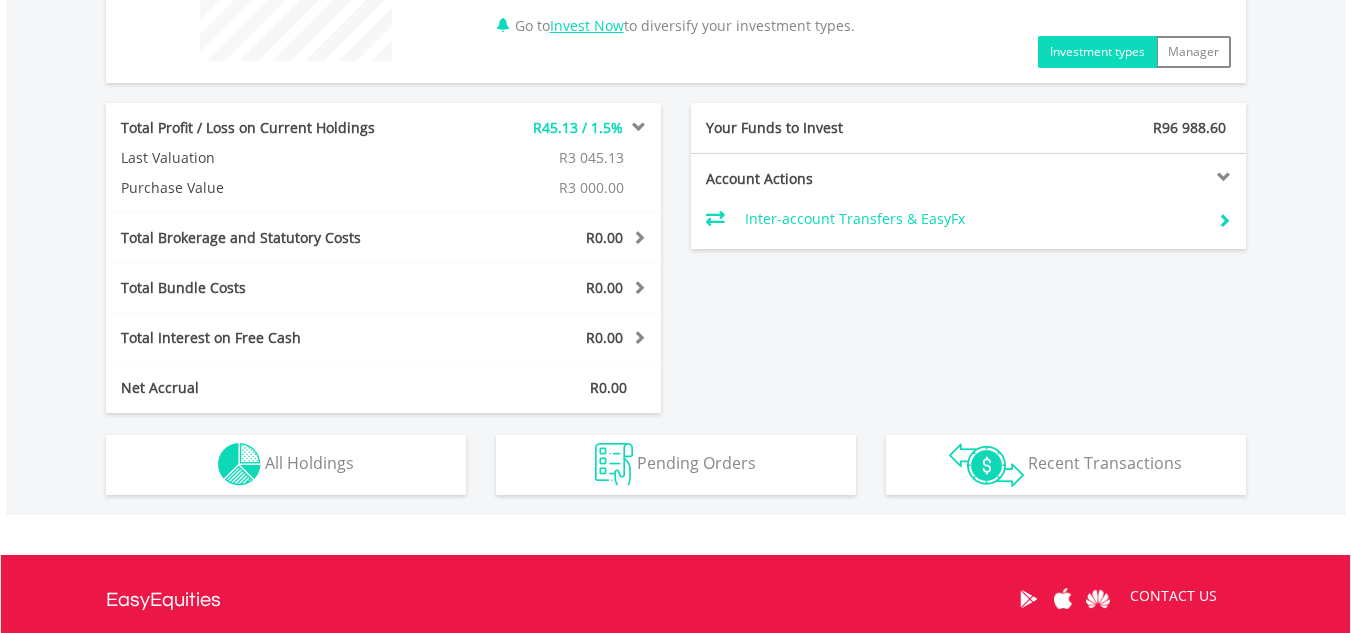 click on "Total Profit / Loss on Current Holdings" at bounding box center [268, 128] 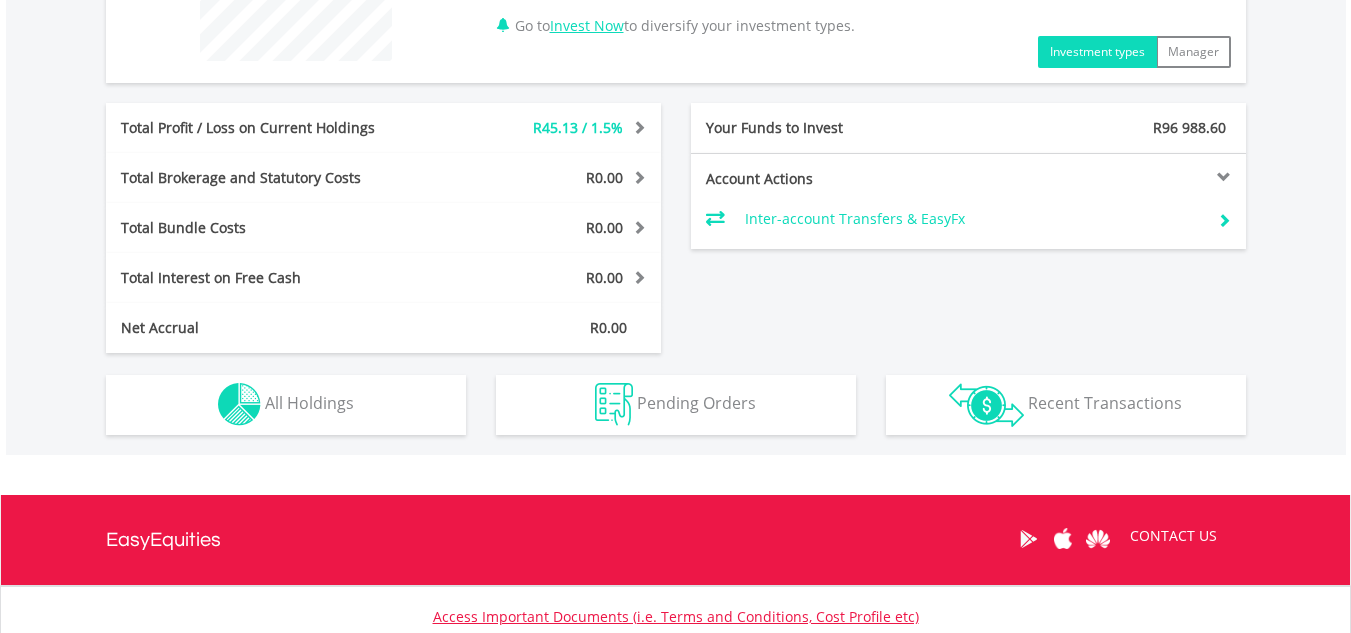 click on "Total Profit / Loss on Current Holdings" at bounding box center [268, 128] 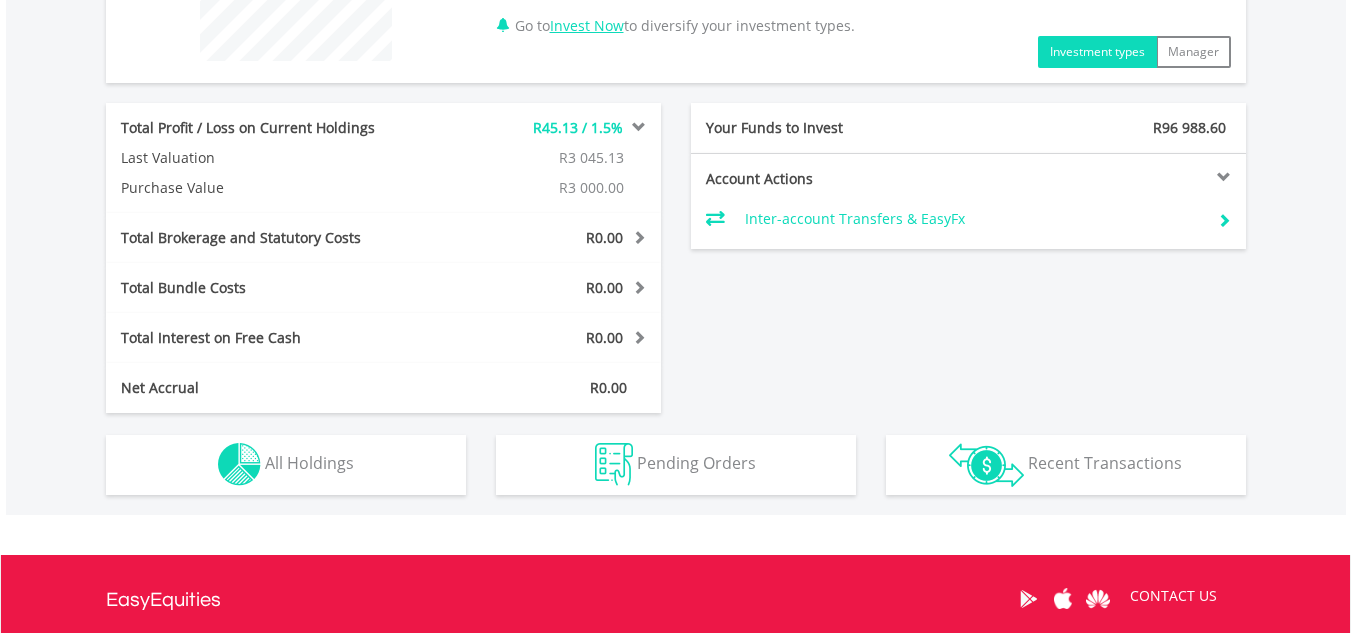 click on "Total Brokerage and Statutory Costs" at bounding box center (268, 238) 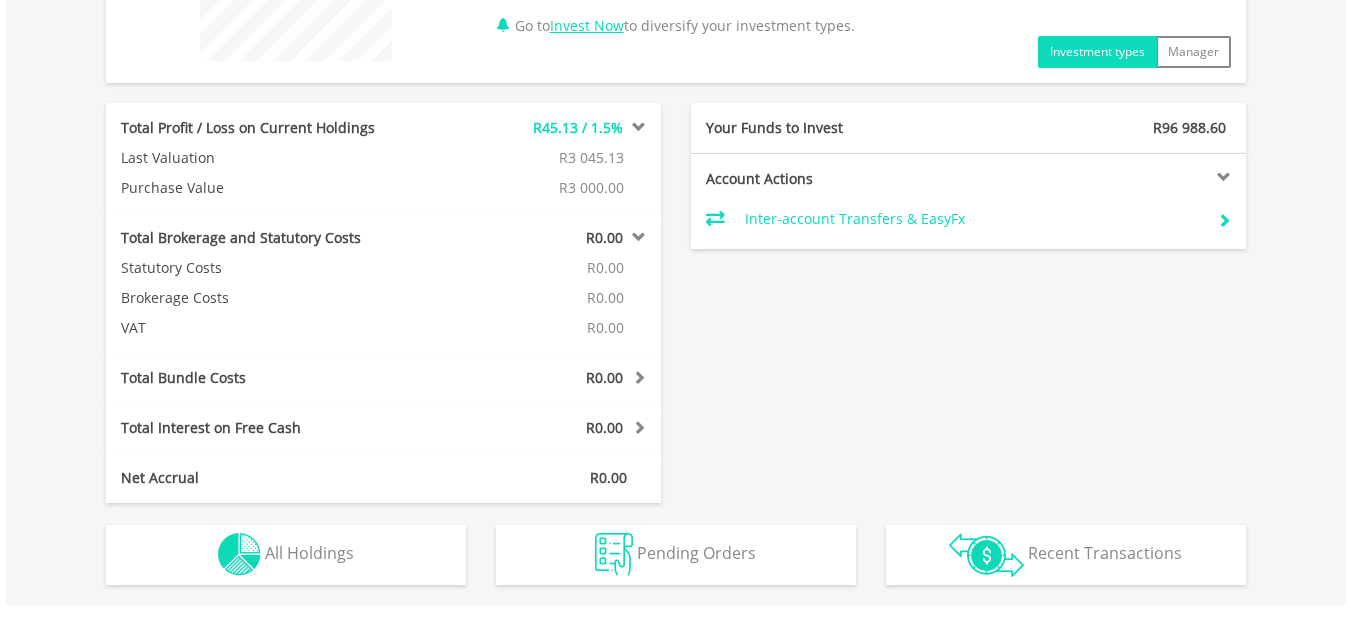 click on "Total Brokerage and Statutory Costs" at bounding box center (268, 238) 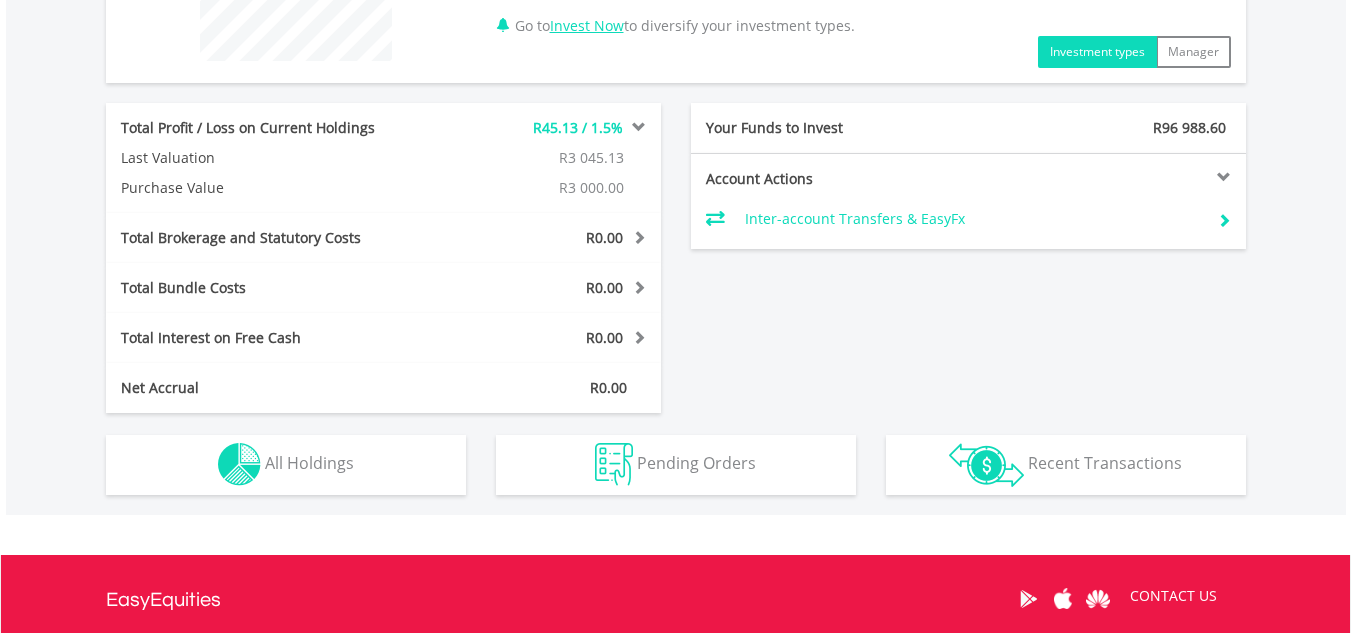 click on "My Investments
Invest Now
New Listings
Sell
My Recurring Investments
Pending Orders
Vouchers
Buy a Voucher
Redeem a Voucher
Account Management" at bounding box center (675, -24) 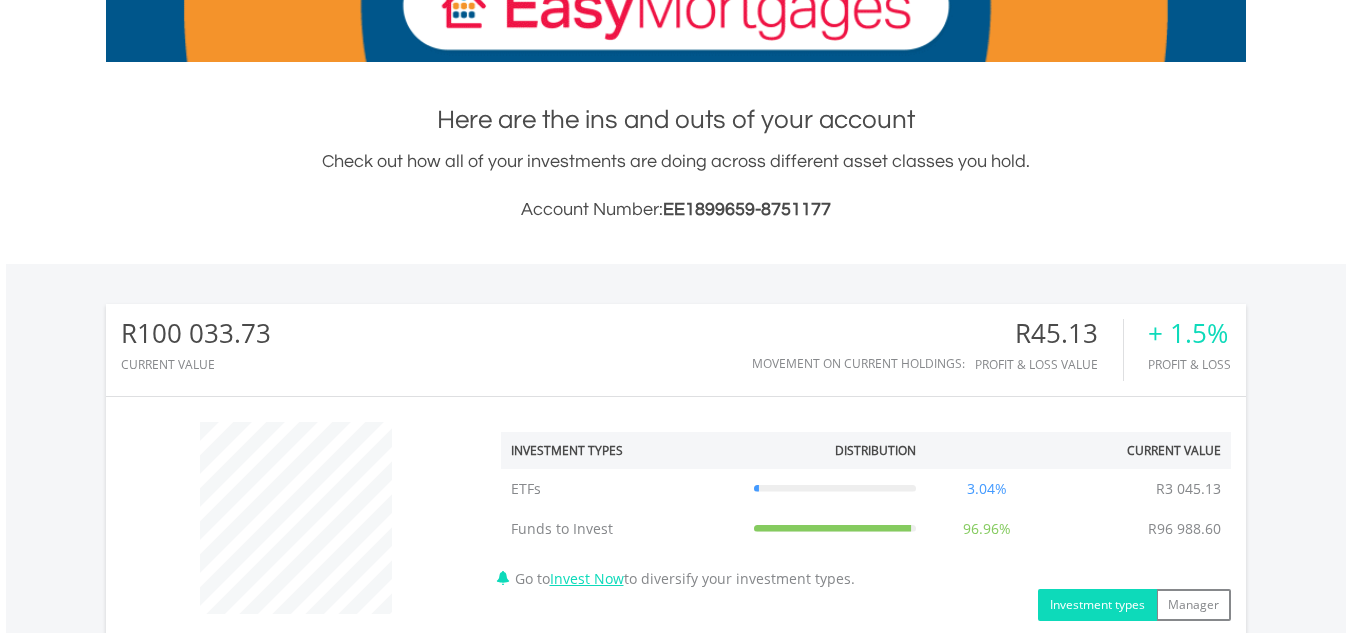 scroll, scrollTop: 1, scrollLeft: 0, axis: vertical 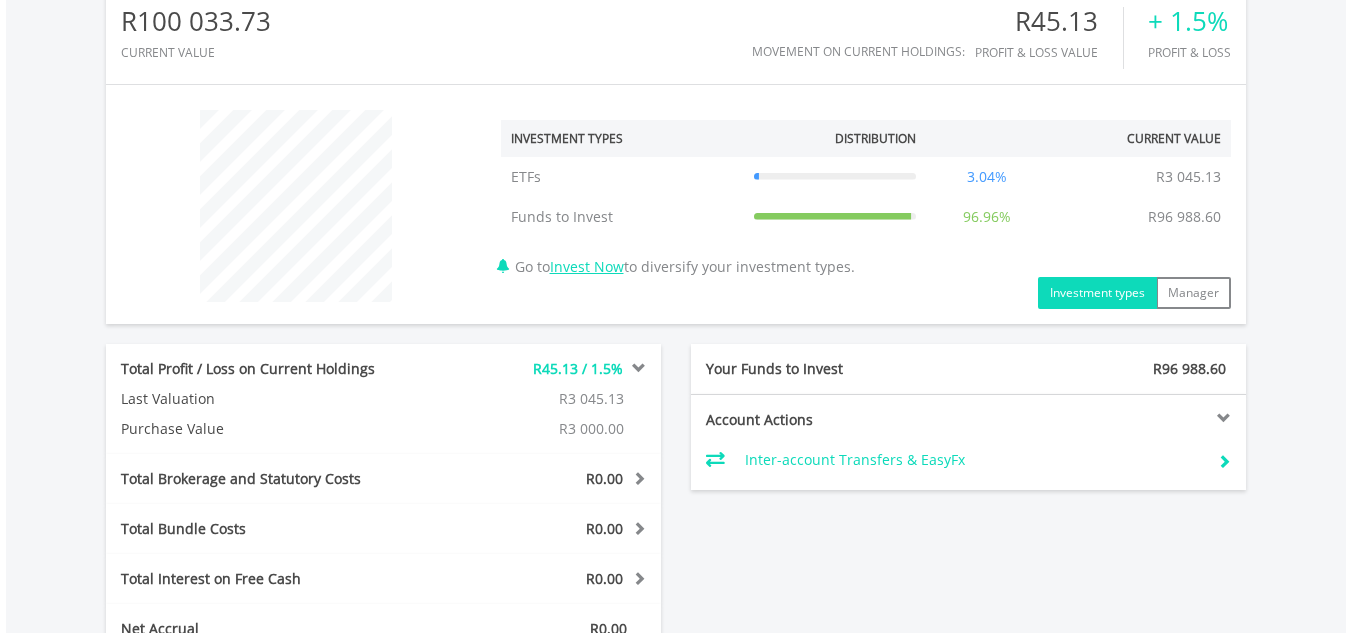 click on "Investment types" at bounding box center [1097, 293] 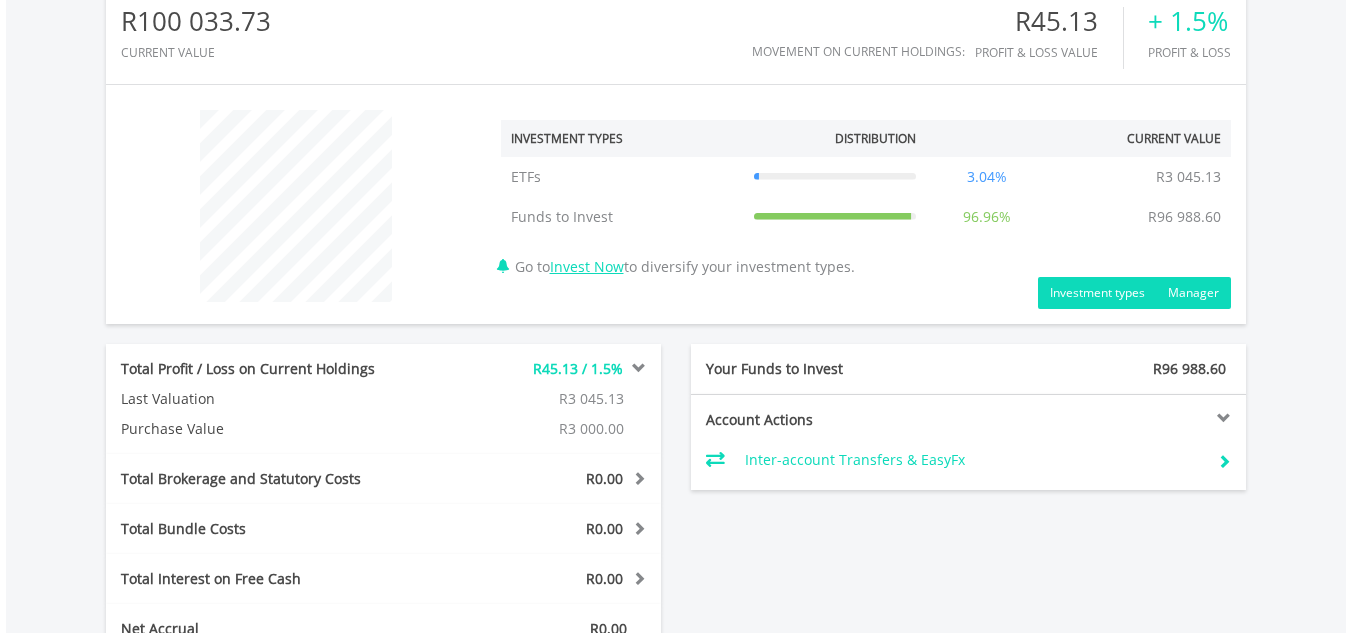 click on "Manager" at bounding box center (1193, 293) 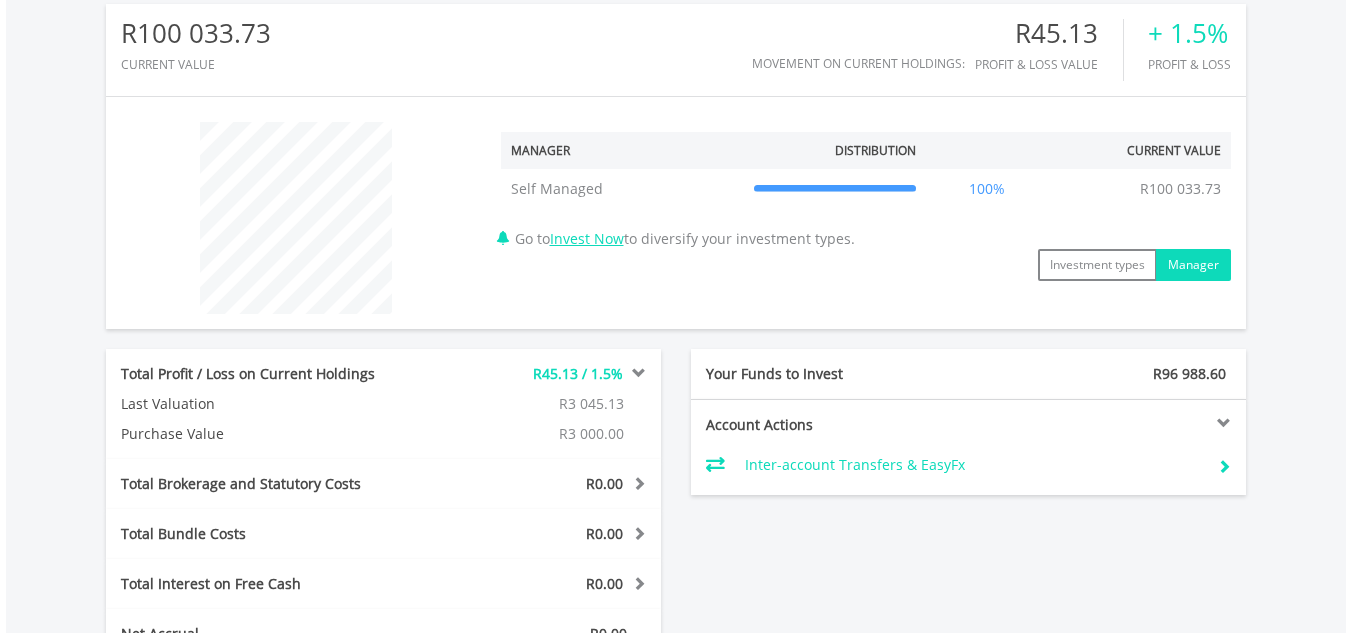 scroll, scrollTop: 649, scrollLeft: 0, axis: vertical 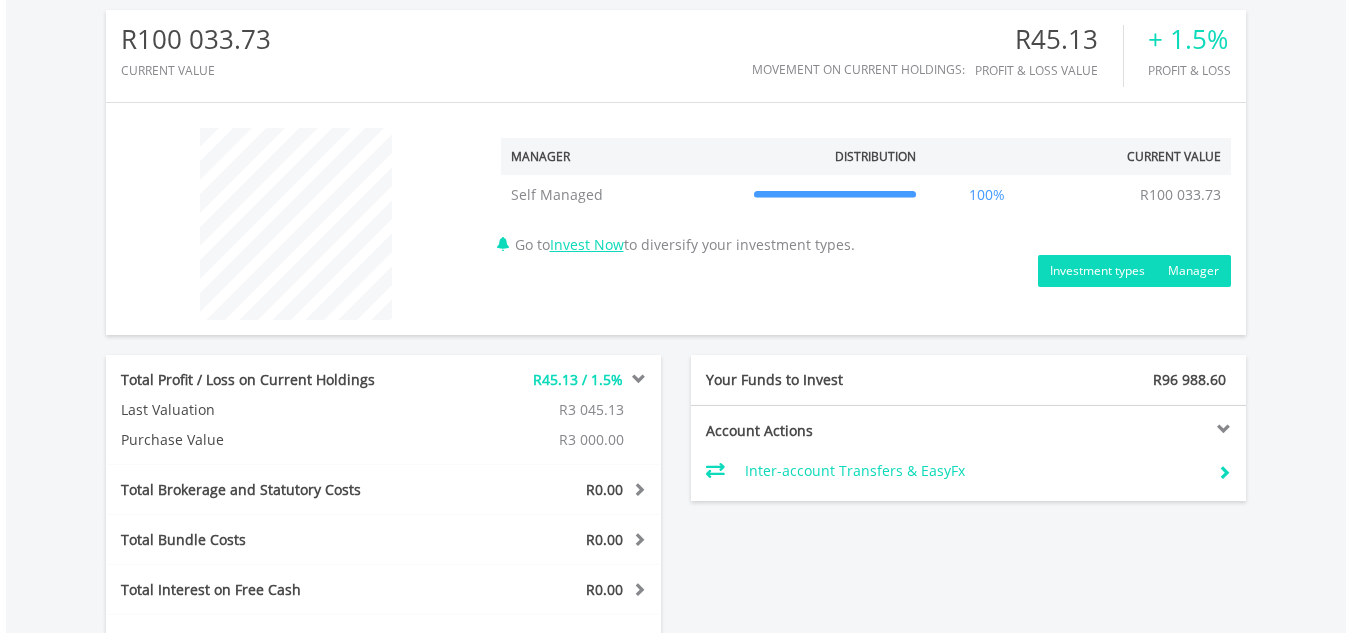 click on "Investment types" at bounding box center [1097, 271] 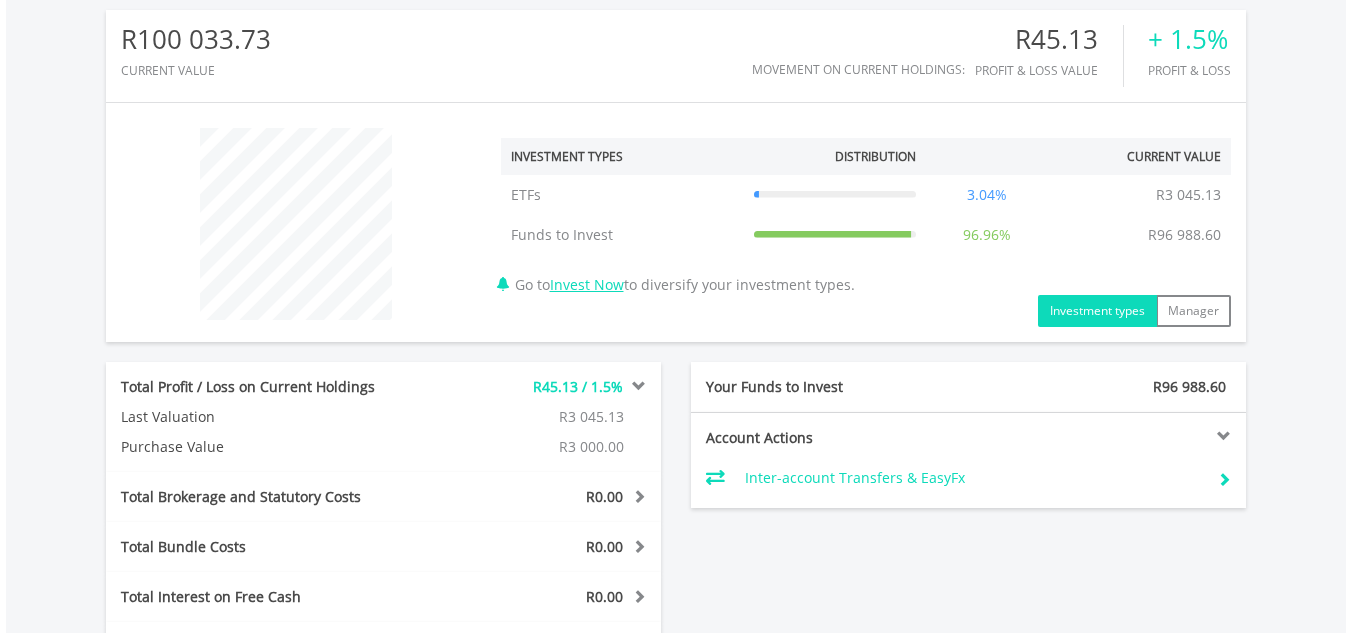 click on "﻿
Investment types
Distribution
Current Value
Show All
ETFs
ETFs
R3 045.13
3.04%
R3 045.13
Funds to Invest
Funds to Invest
R96 988.60
96.96%
R96 988.60
Go to  Invest Now  to diversify your investment types." at bounding box center (866, 222) 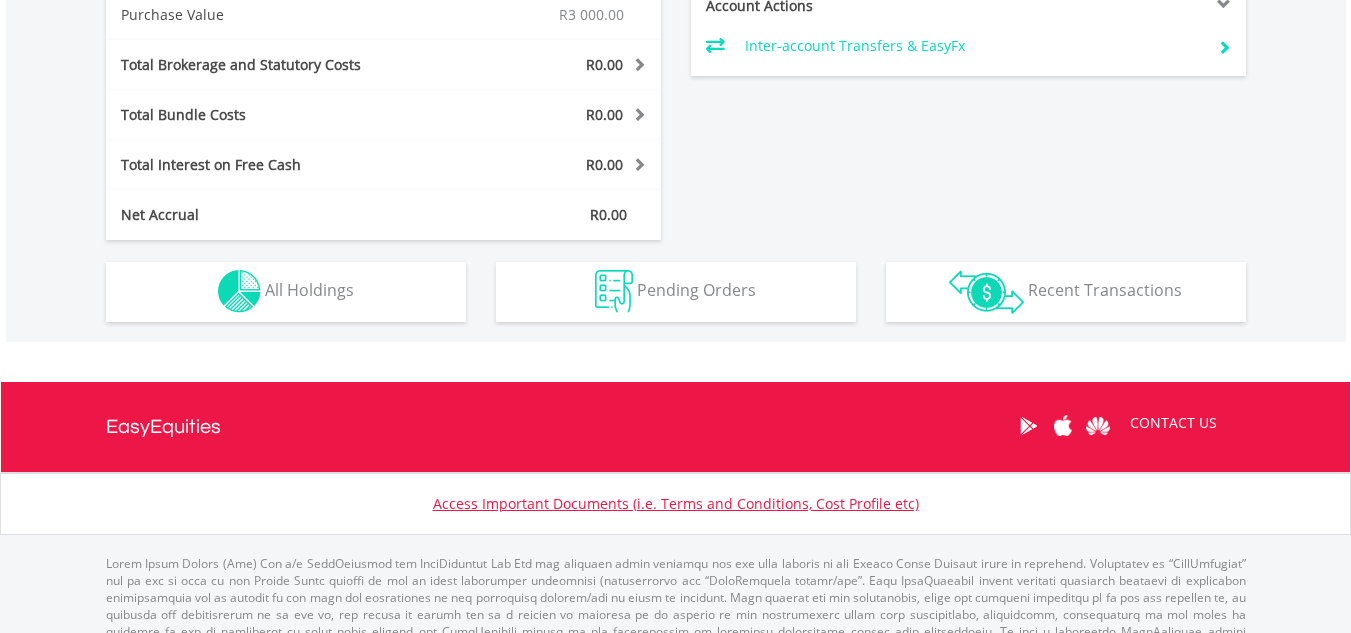 scroll, scrollTop: 1119, scrollLeft: 0, axis: vertical 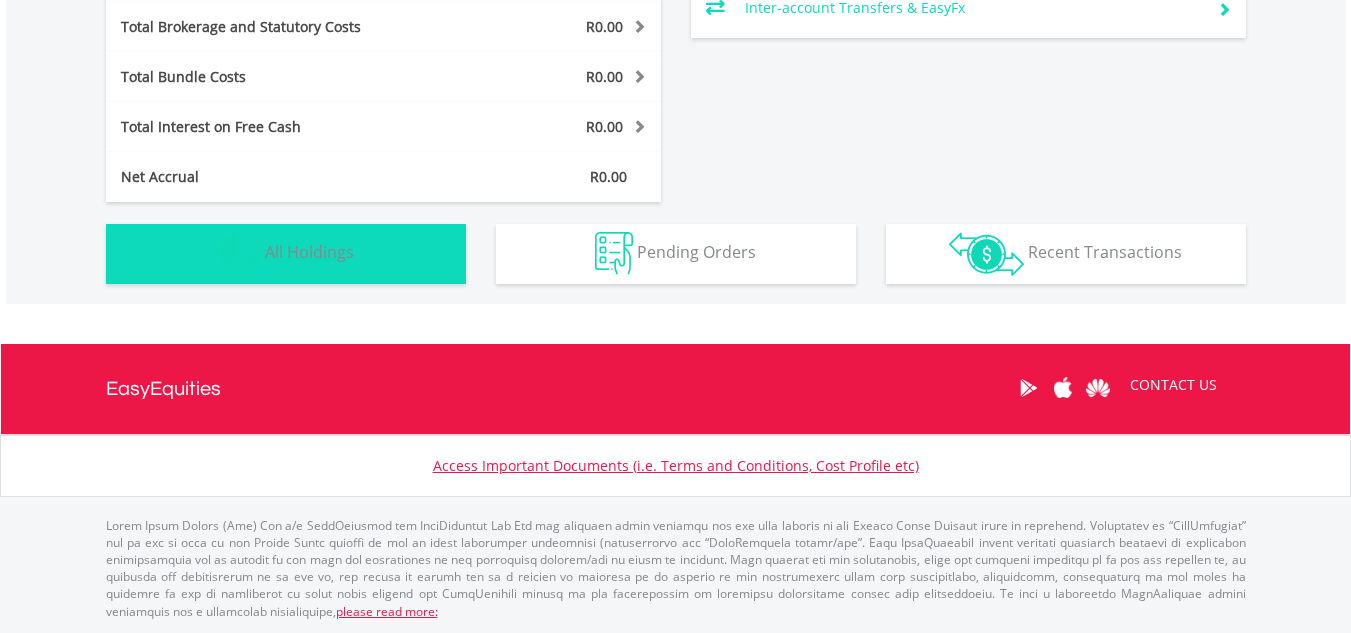 click on "All Holdings" at bounding box center [309, 252] 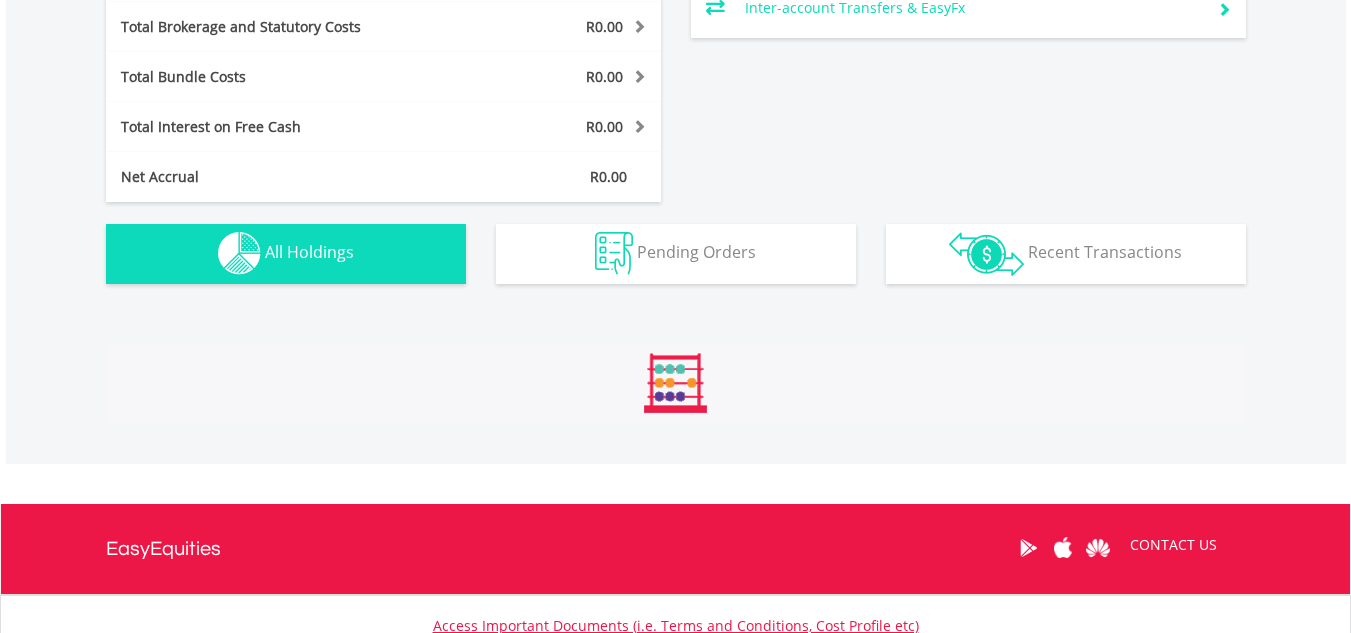 scroll, scrollTop: 1463, scrollLeft: 0, axis: vertical 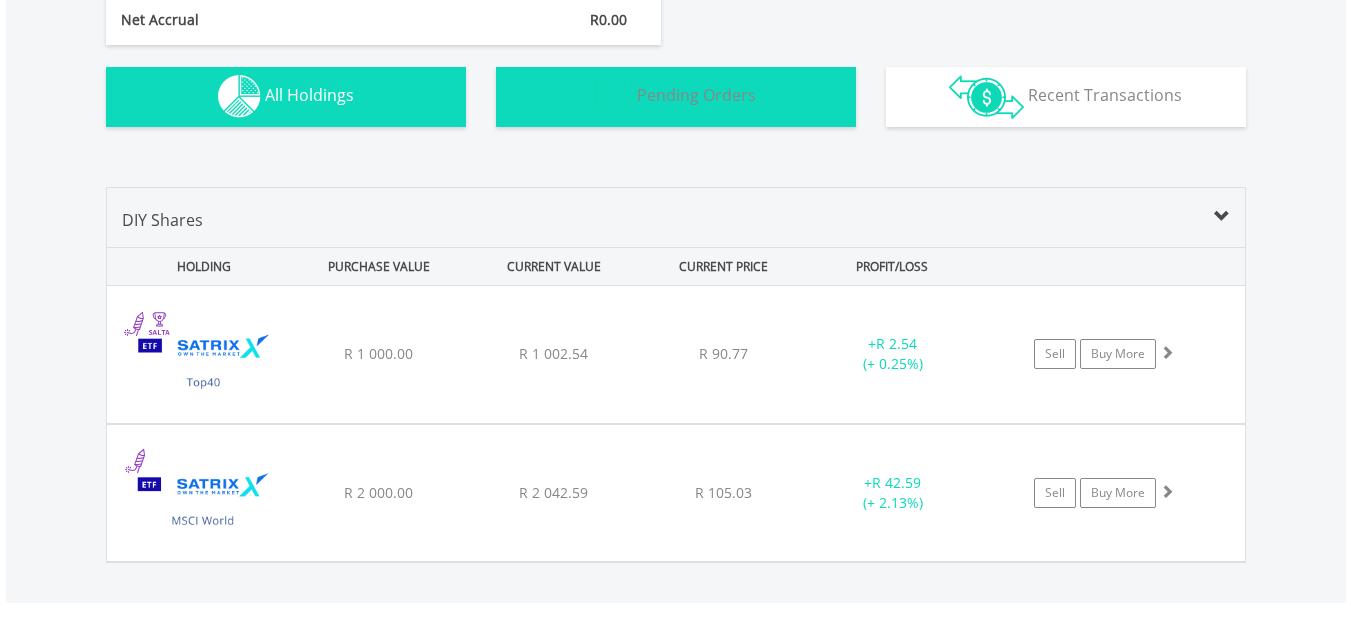 click on "Pending Orders
Pending Orders" at bounding box center (676, 97) 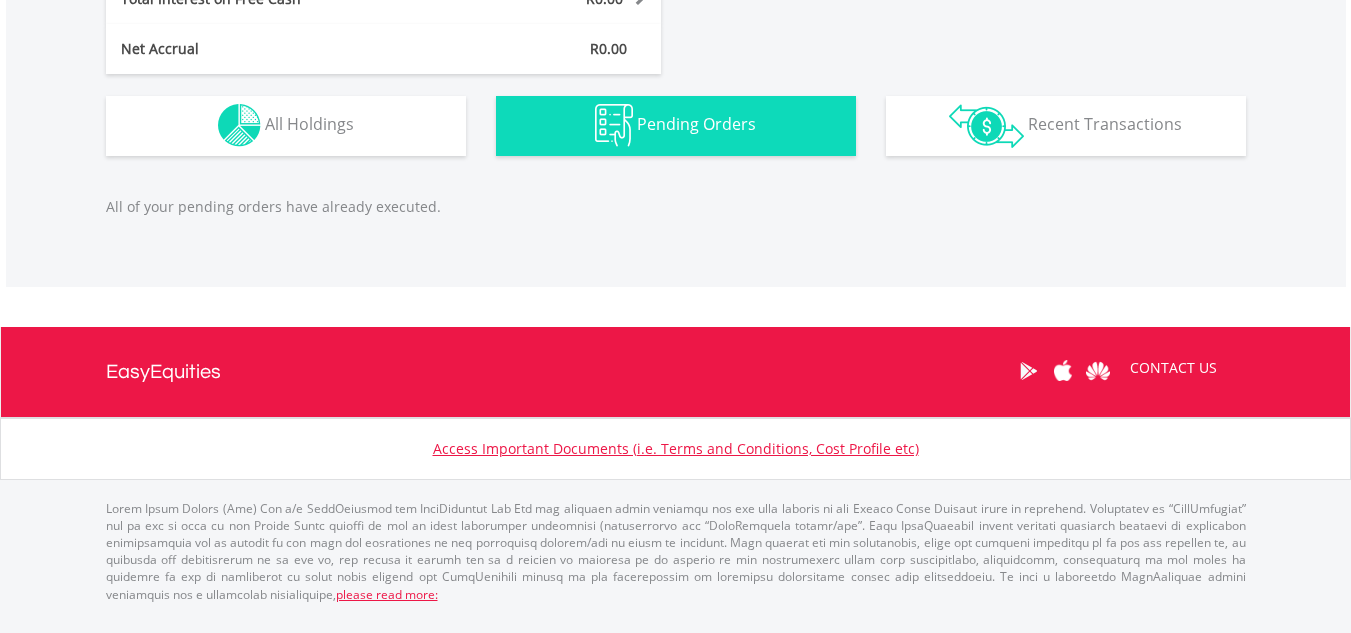 scroll, scrollTop: 1230, scrollLeft: 0, axis: vertical 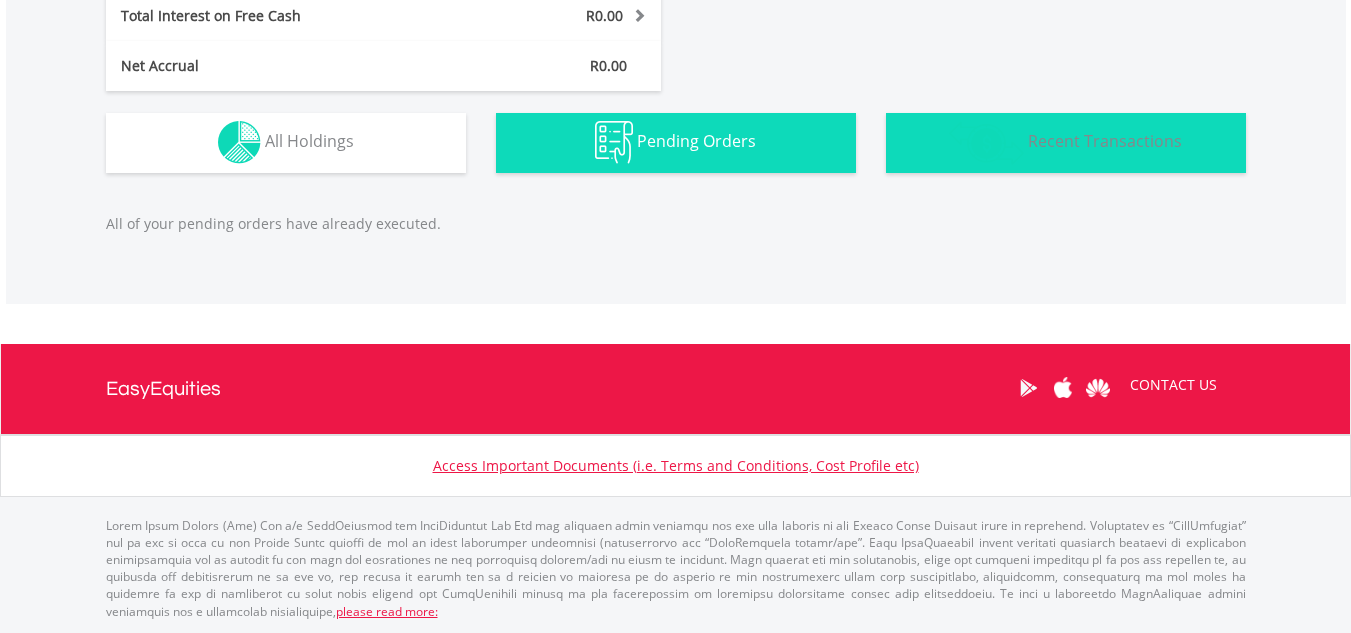 click on "Recent Transactions" at bounding box center [1105, 141] 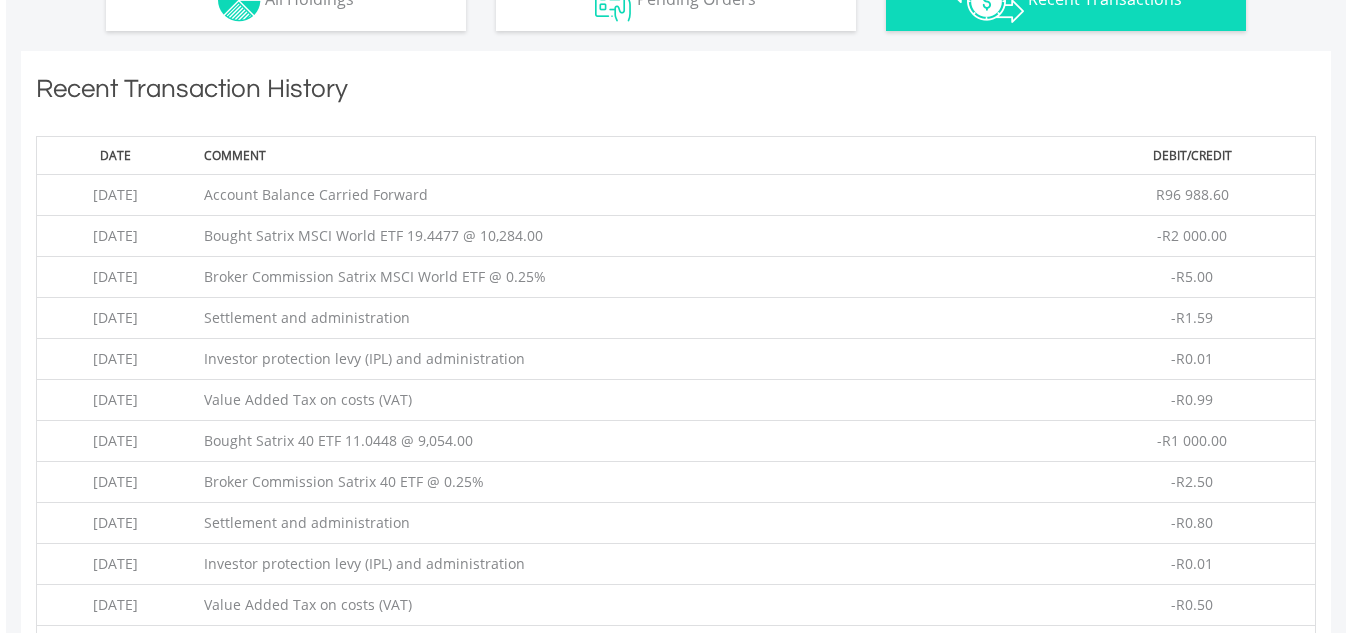 scroll, scrollTop: 1423, scrollLeft: 0, axis: vertical 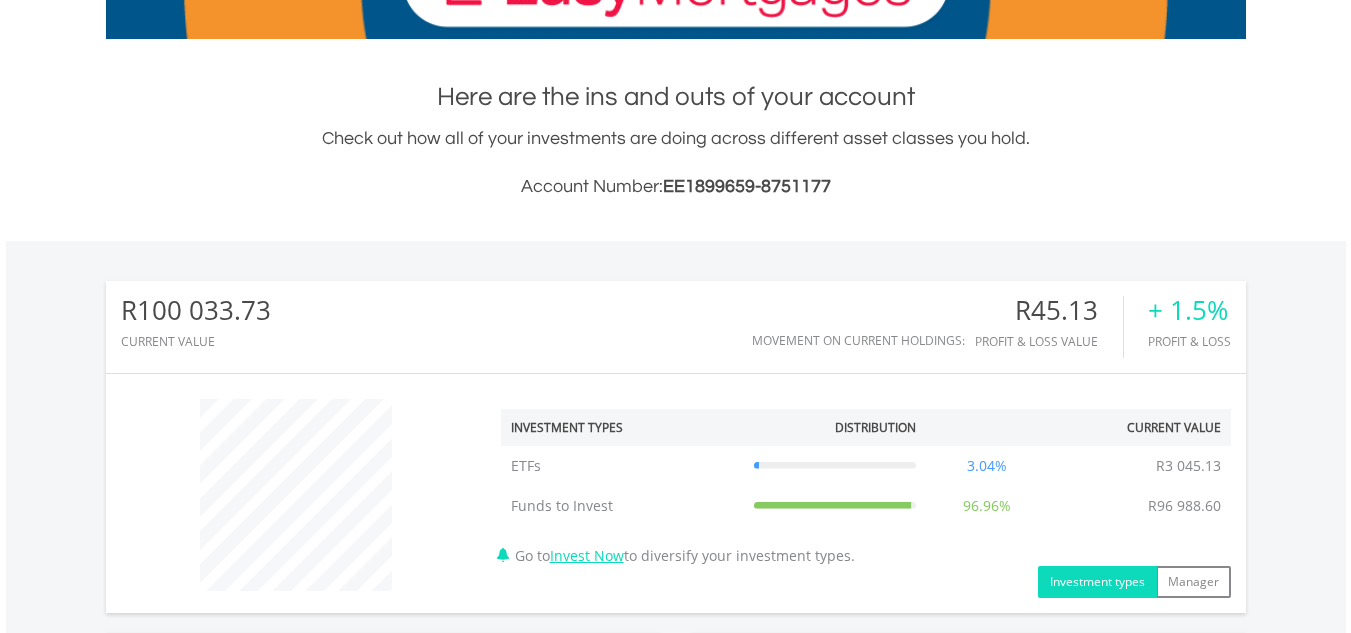 click on "My Investments
Invest Now
New Listings
Sell
My Recurring Investments
Pending Orders
Vouchers
Buy a Voucher
Redeem a Voucher
Account Management" at bounding box center [675, 854] 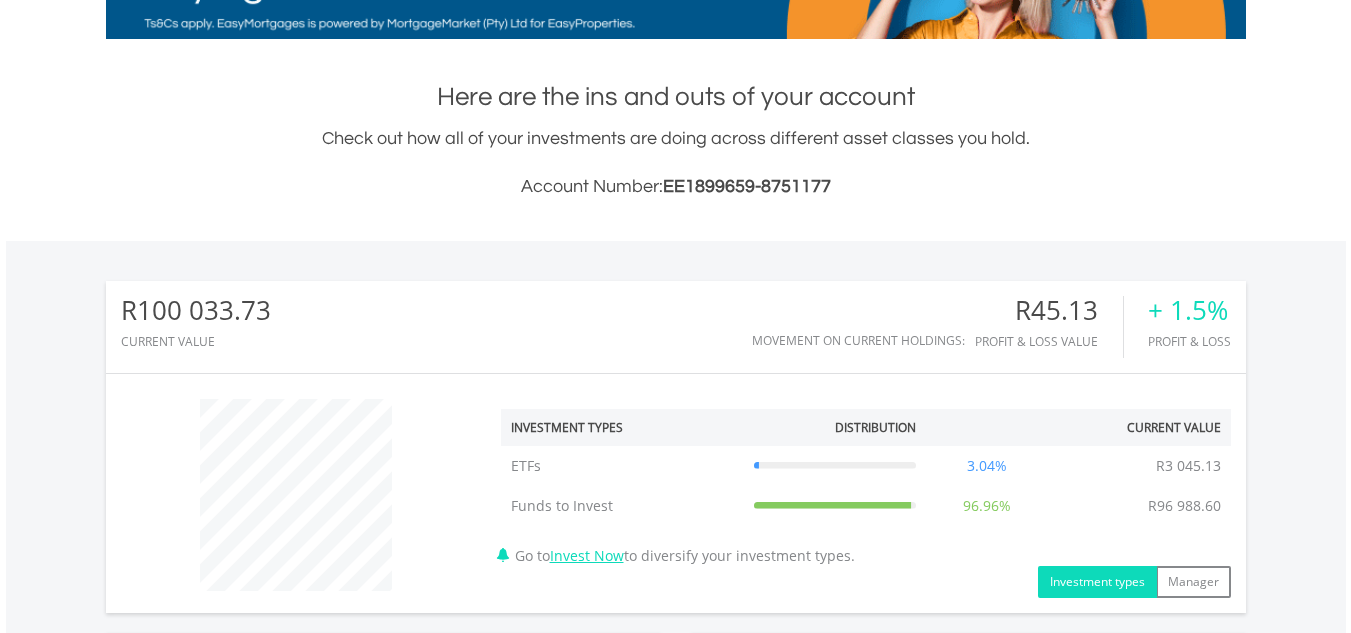 scroll, scrollTop: 0, scrollLeft: 0, axis: both 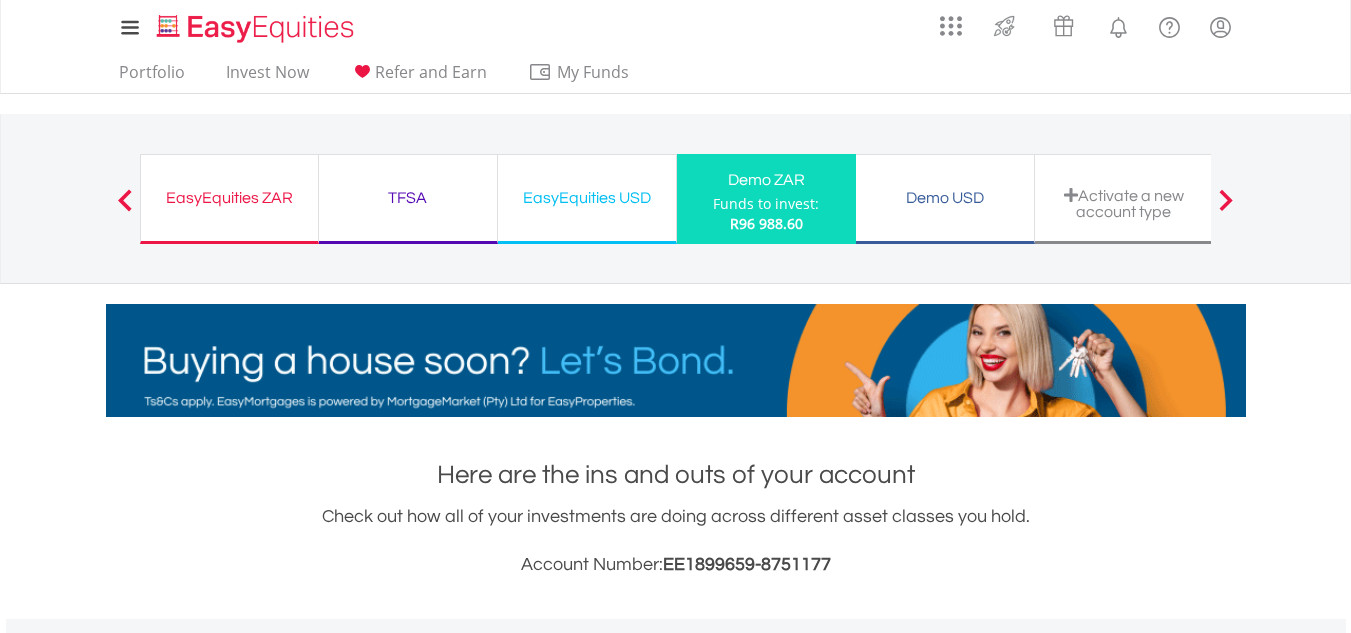 click on "TFSA" at bounding box center (408, 198) 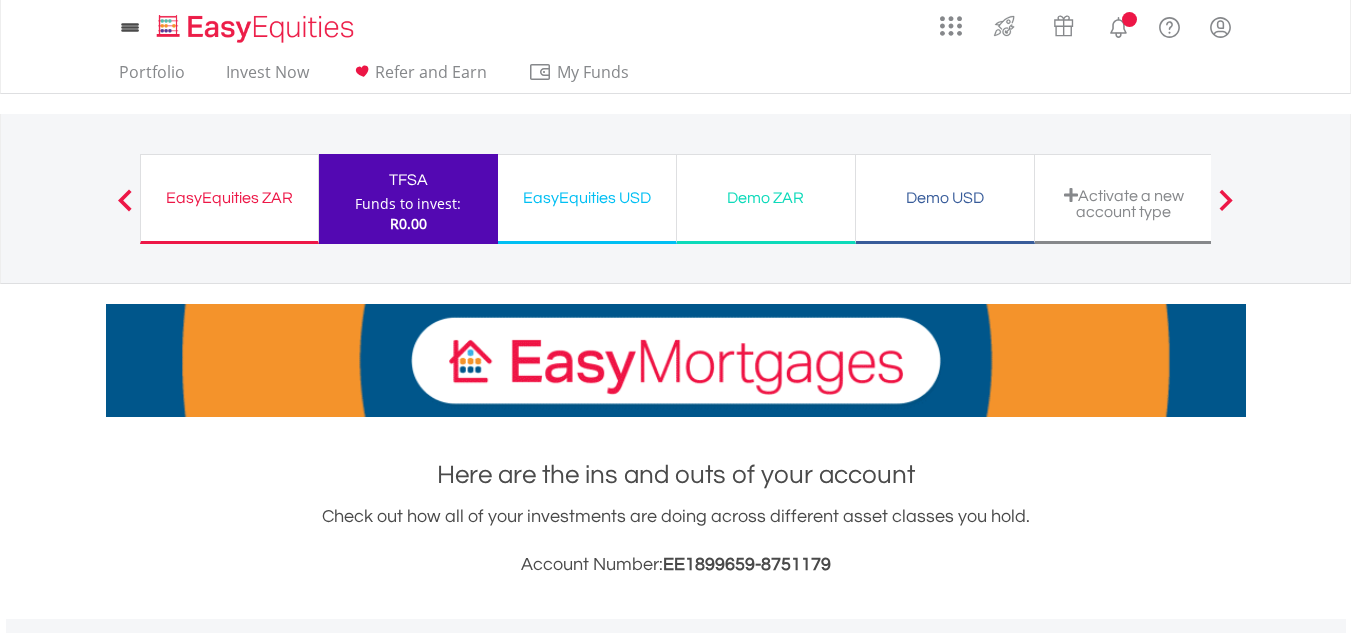 scroll, scrollTop: 0, scrollLeft: 0, axis: both 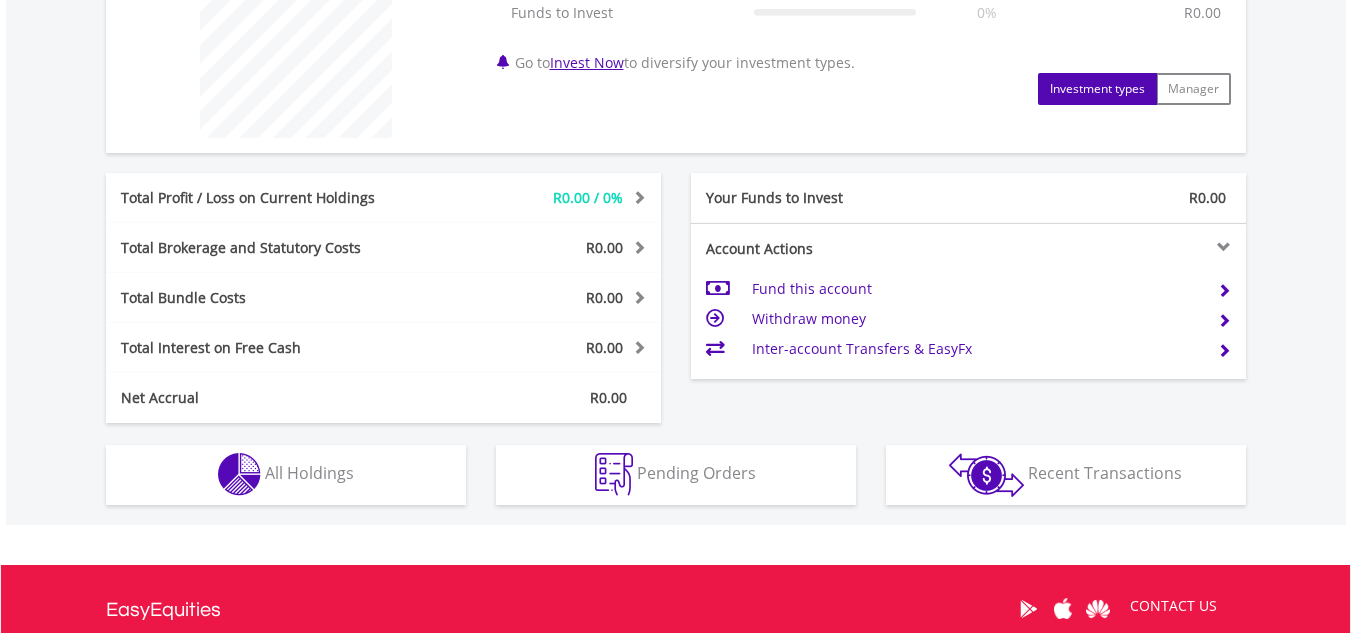 click on "Fund this account" at bounding box center [976, 289] 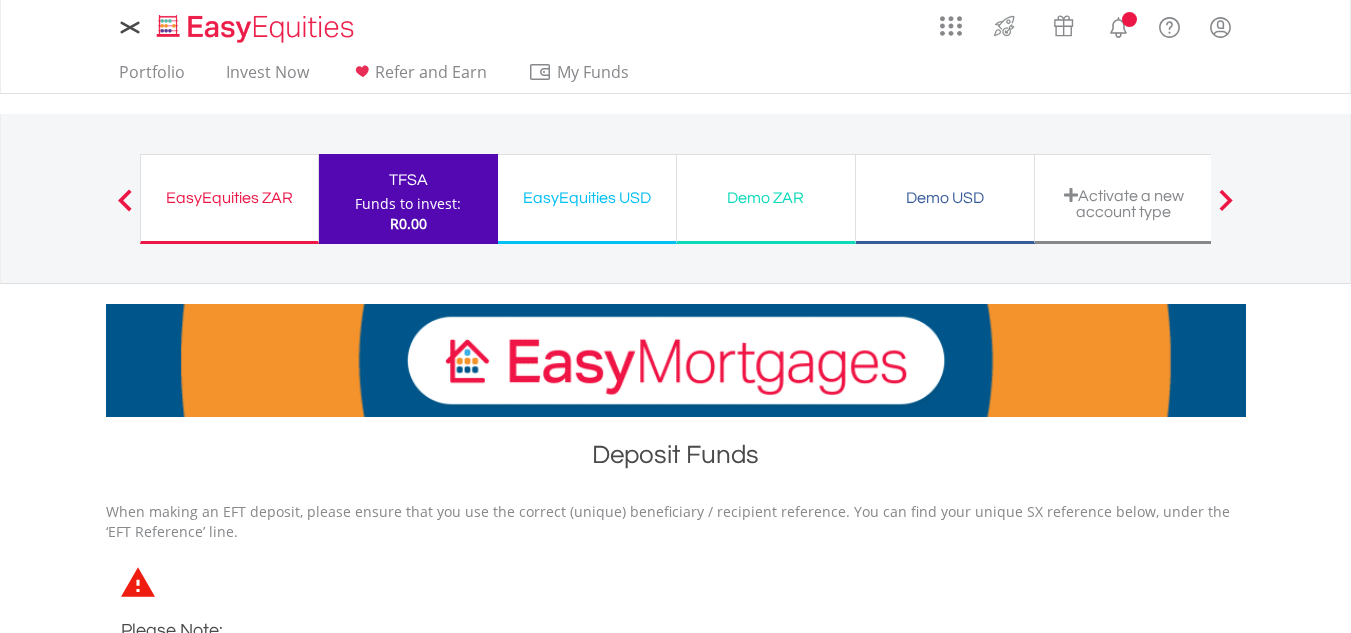 scroll, scrollTop: 0, scrollLeft: 0, axis: both 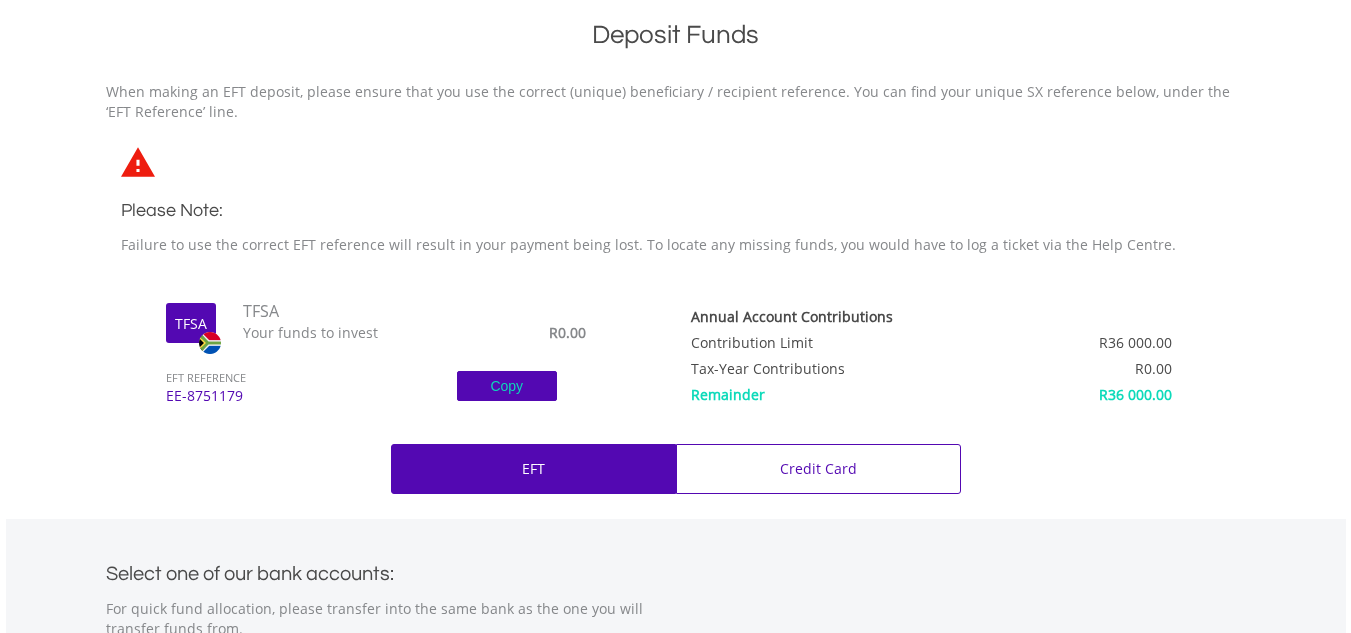 click on "Copy" at bounding box center [507, 386] 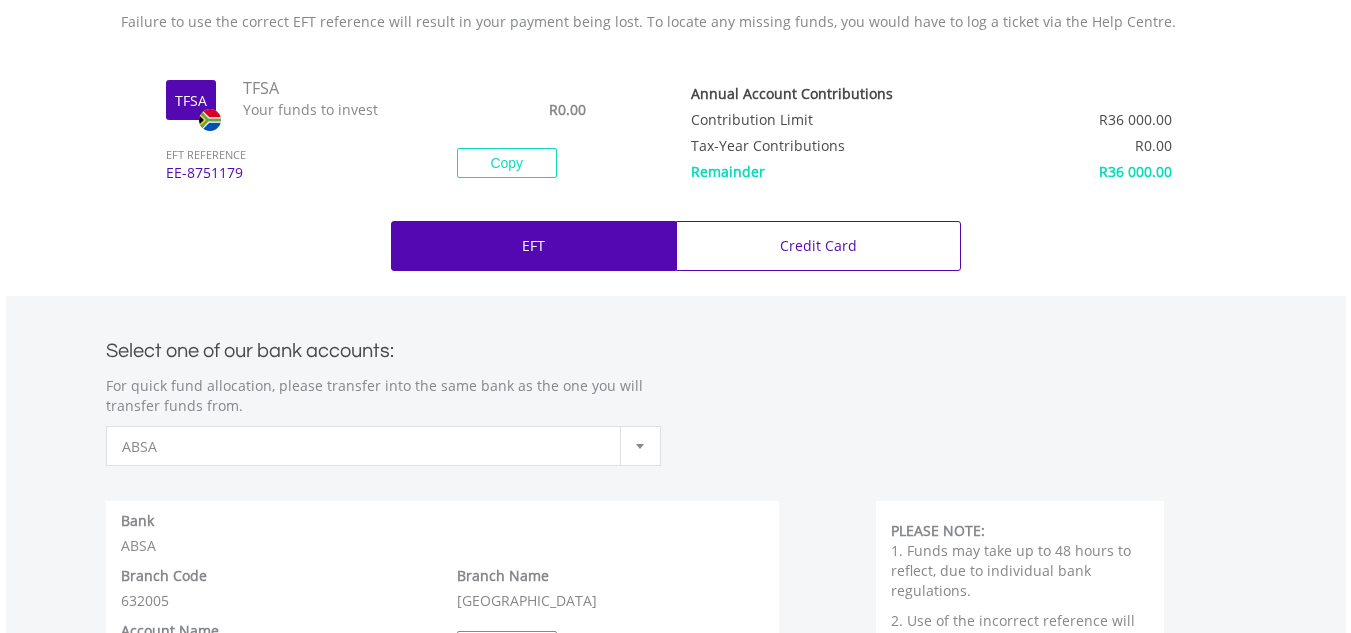 scroll, scrollTop: 647, scrollLeft: 0, axis: vertical 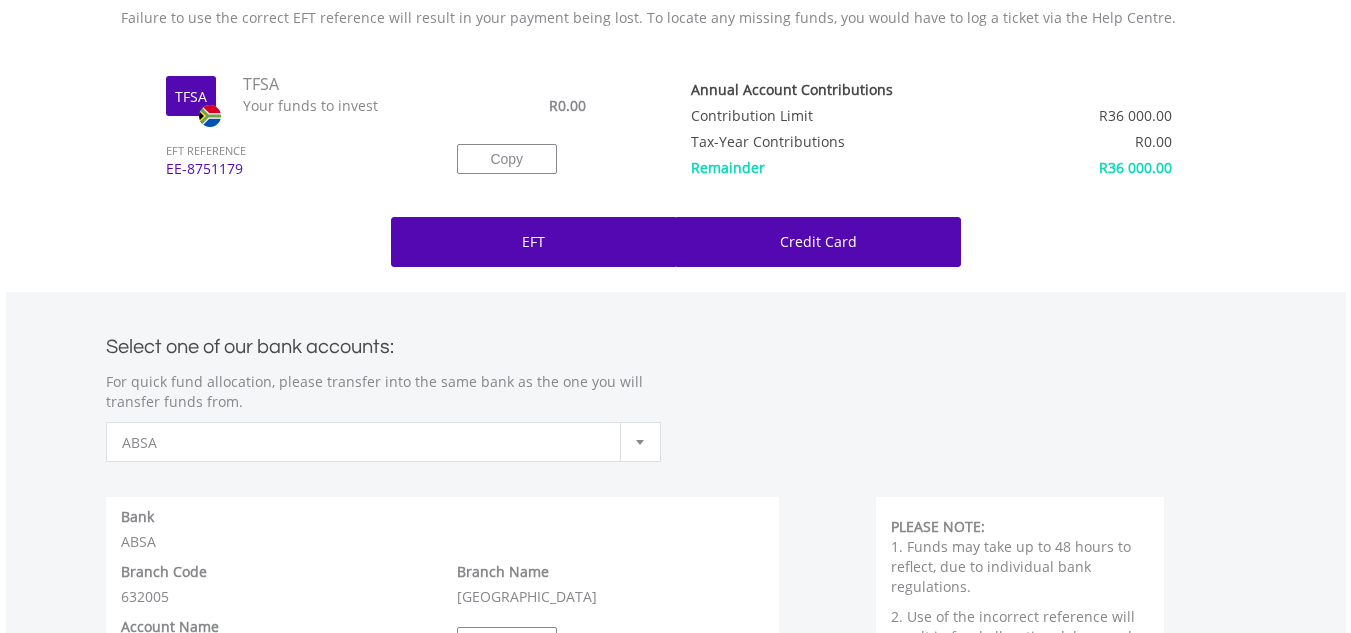 click on "Credit Card" at bounding box center [818, 242] 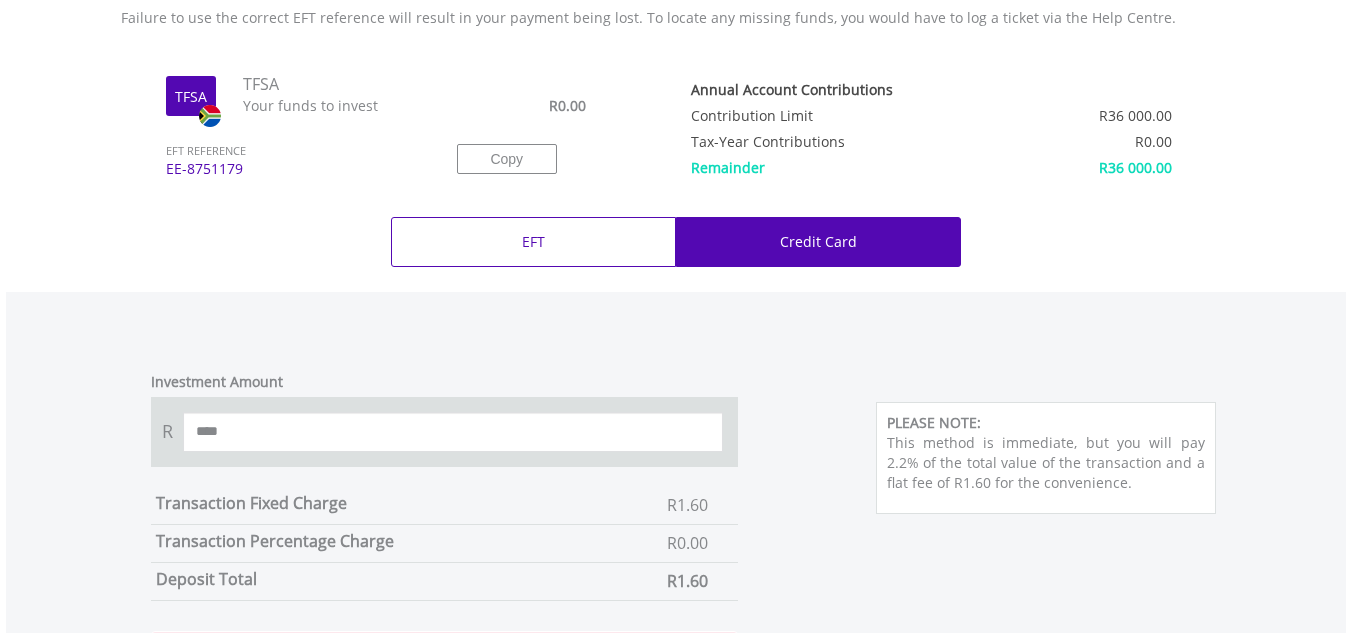 click on "Deposit Funds
When making an EFT deposit, please ensure that you use the correct (unique) beneficiary / recipient reference. You can find your unique SX reference below, under the ‘EFT Reference’ line.
Please Note:
Failure to use the correct EFT reference will result in your payment being lost. To locate any missing funds, you would have to log a ticket via the Help Centre.
TFSA
TFSA
Your funds to invest
EFT REFERENCE
EE-8751179
R0.00
Copy" at bounding box center [676, 473] 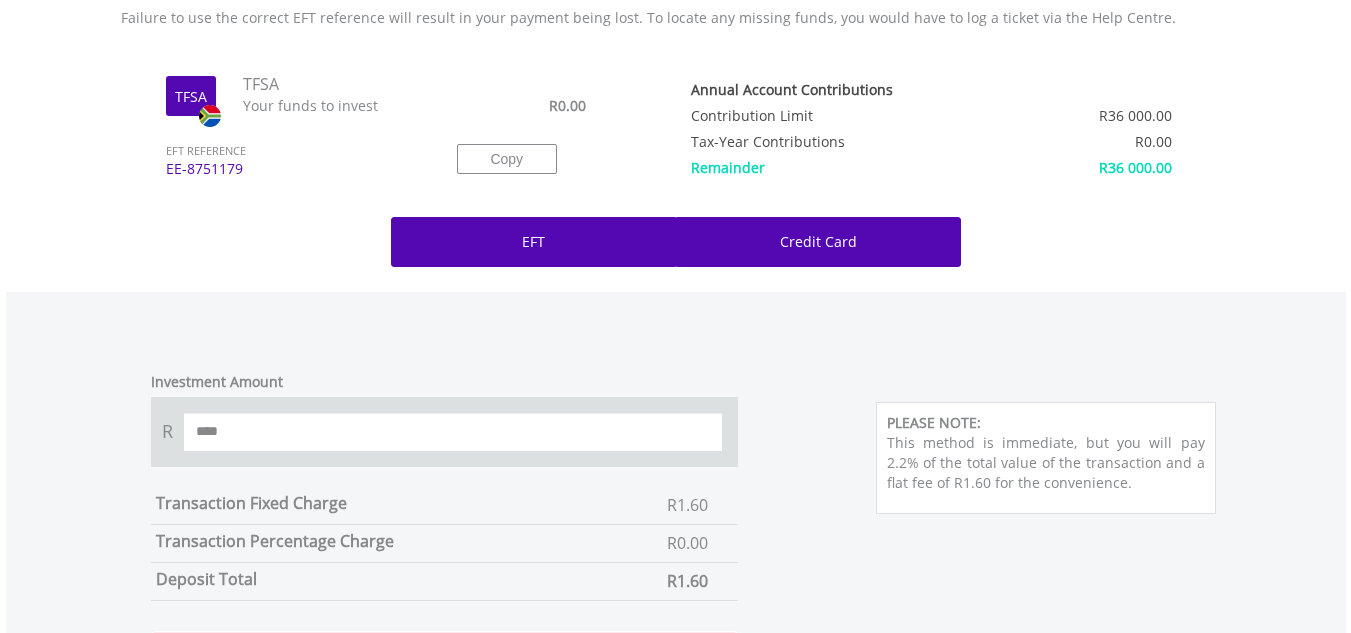 click on "EFT" at bounding box center (533, 242) 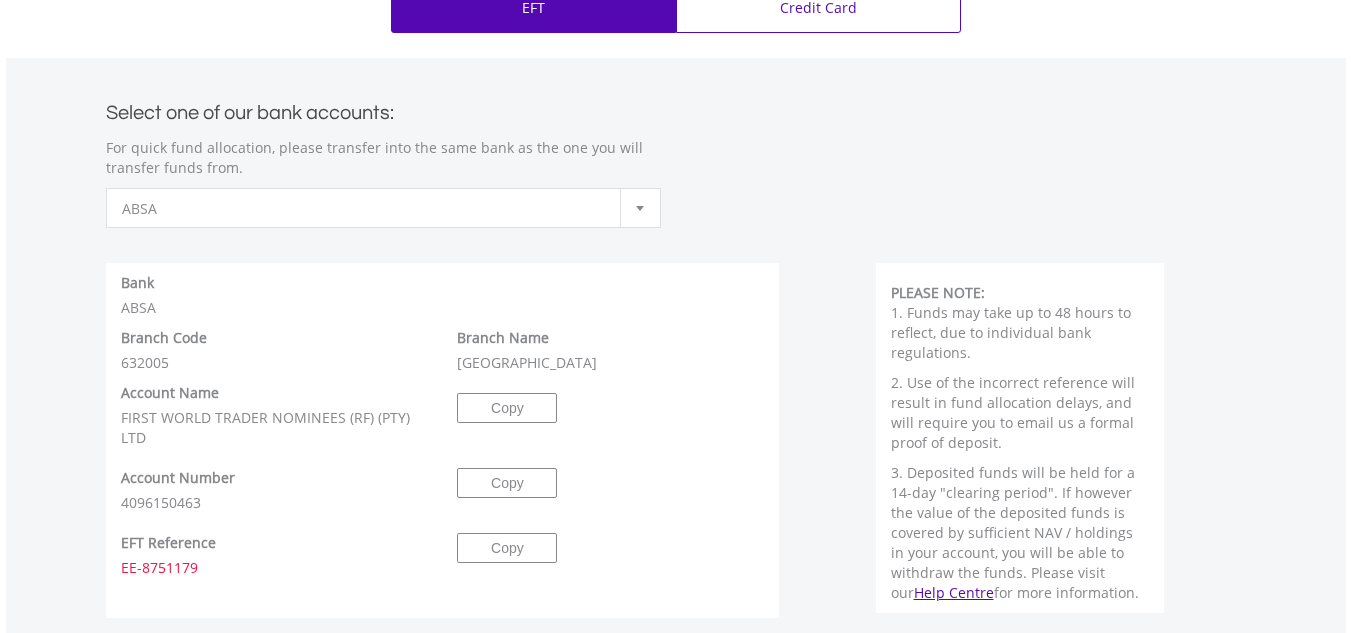 scroll, scrollTop: 884, scrollLeft: 0, axis: vertical 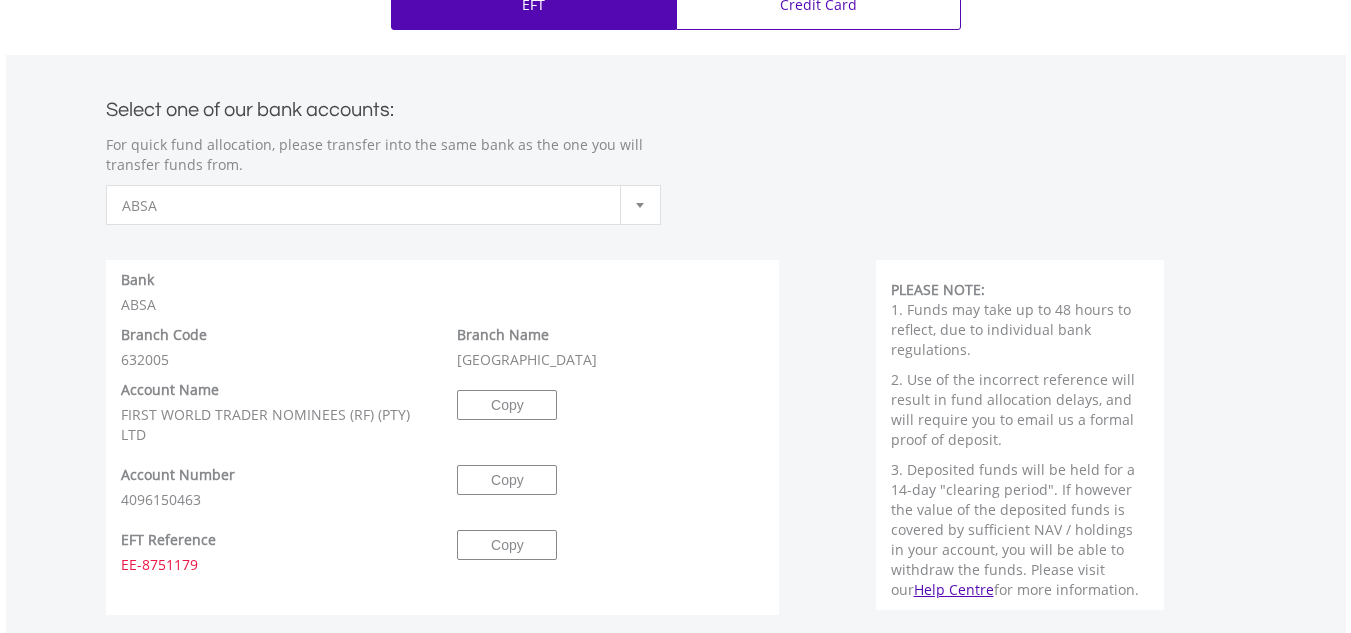 click at bounding box center (640, 205) 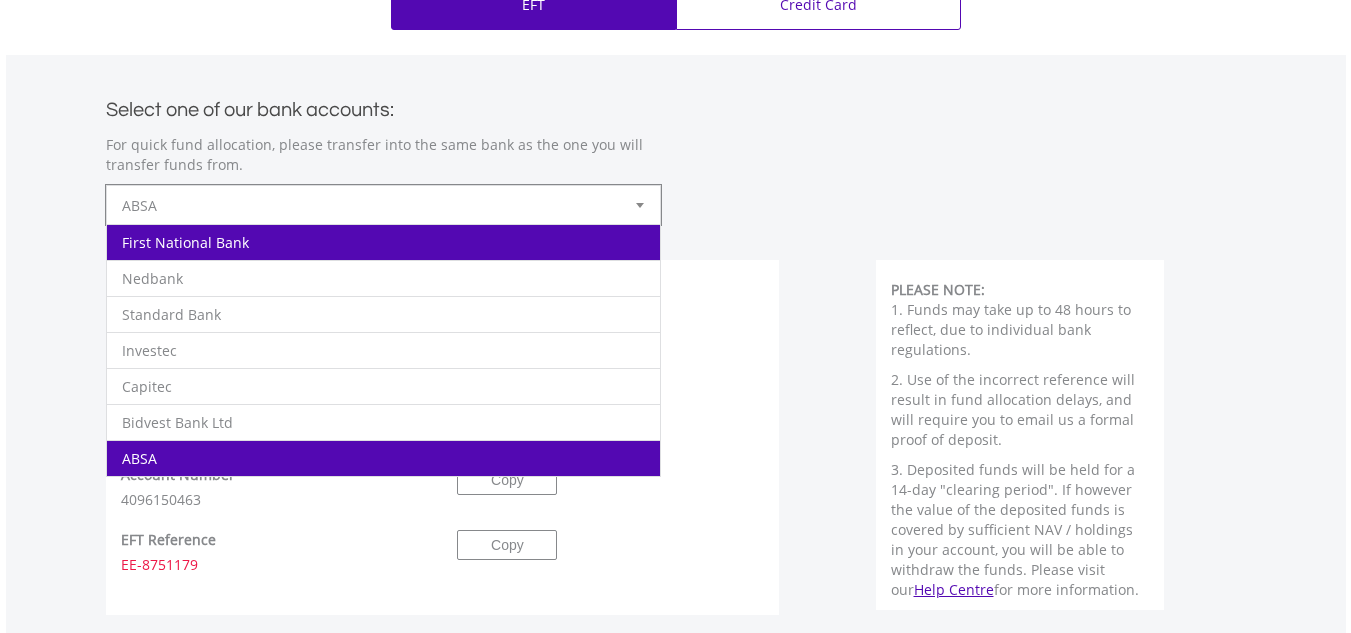 click on "First National Bank" at bounding box center (383, 242) 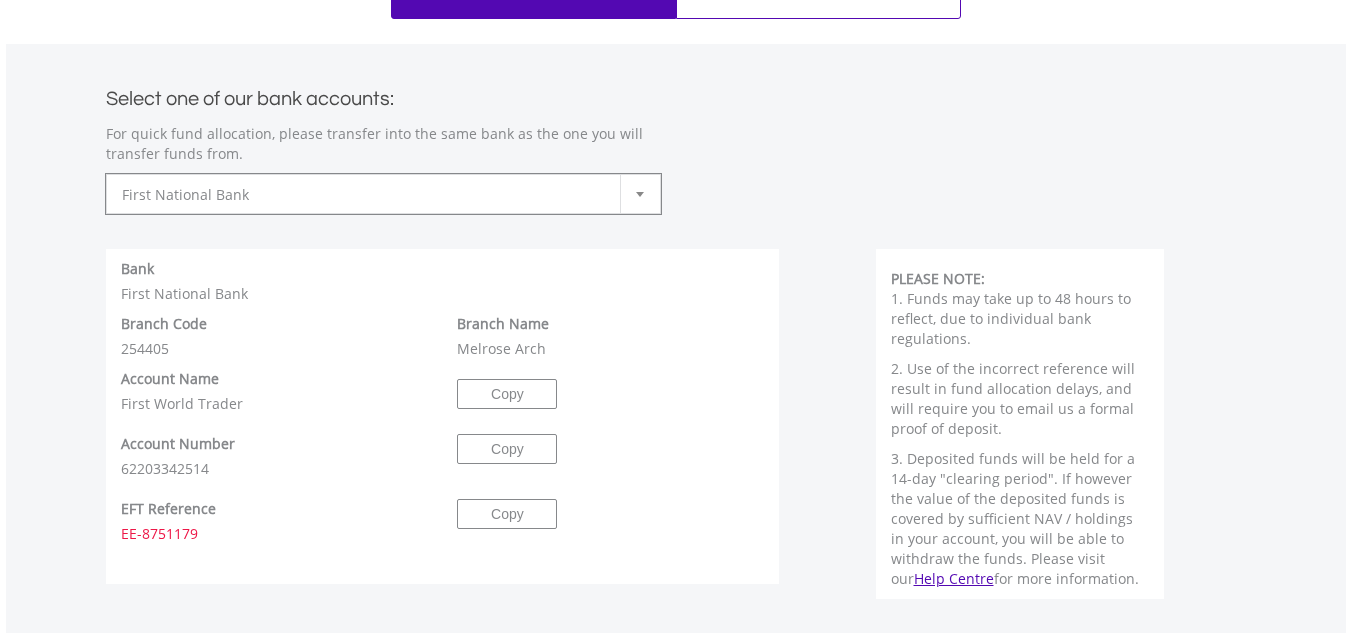 scroll, scrollTop: 901, scrollLeft: 0, axis: vertical 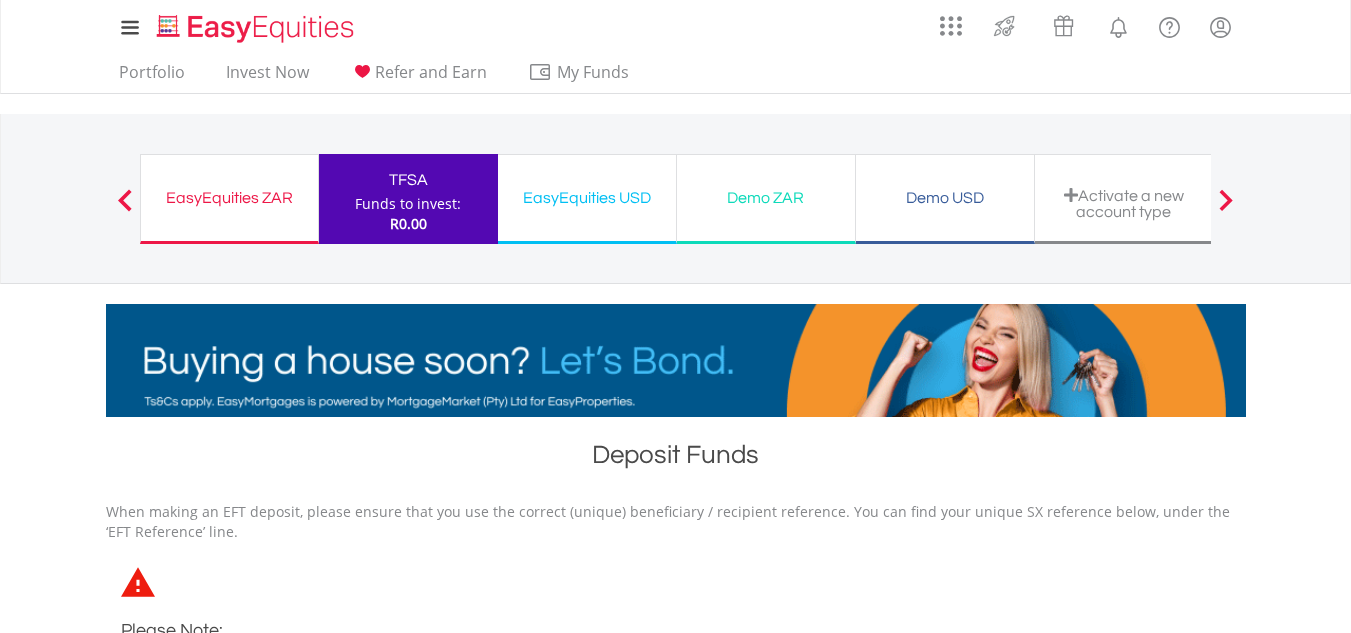 click on "EasyEquities ZAR" at bounding box center [229, 198] 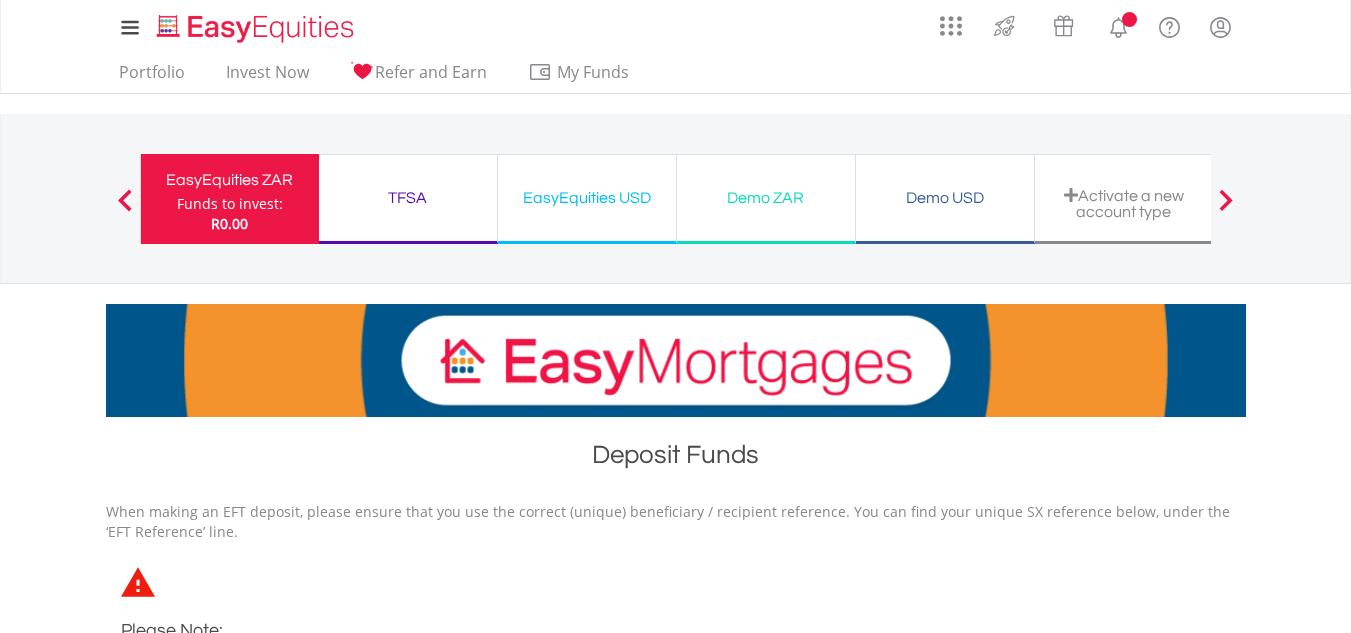 scroll, scrollTop: 0, scrollLeft: 0, axis: both 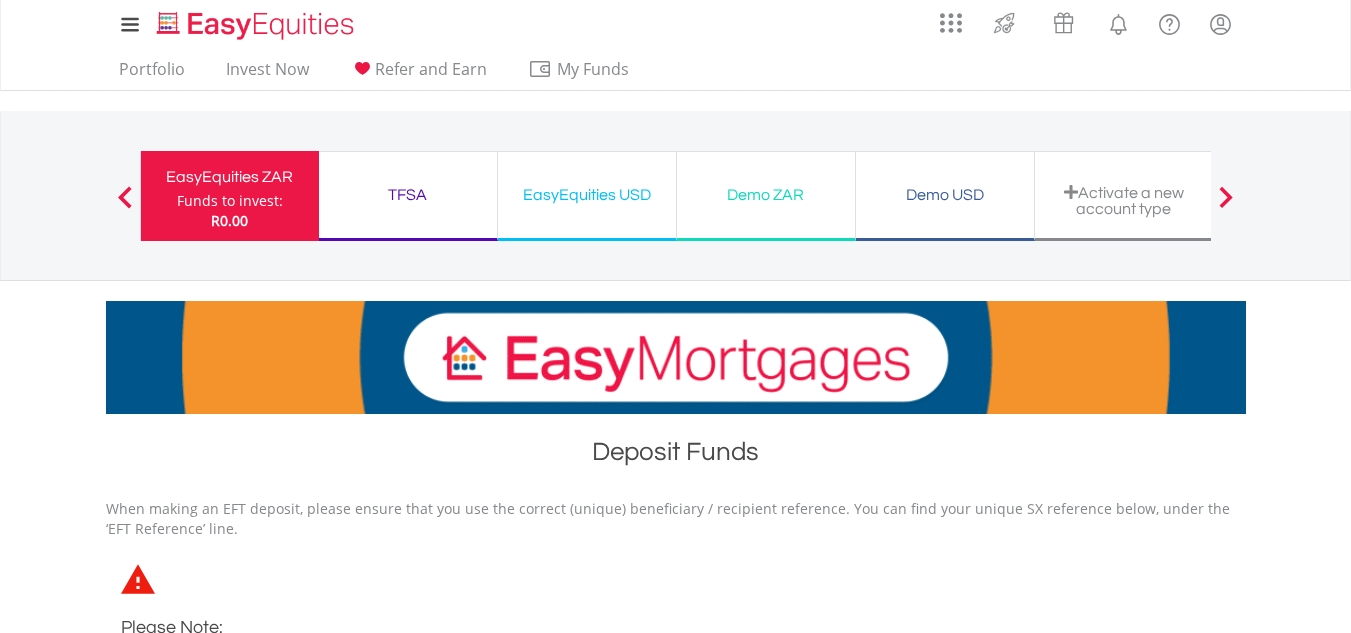 click on "TFSA
Funds to invest:
R0.00" at bounding box center [408, 196] 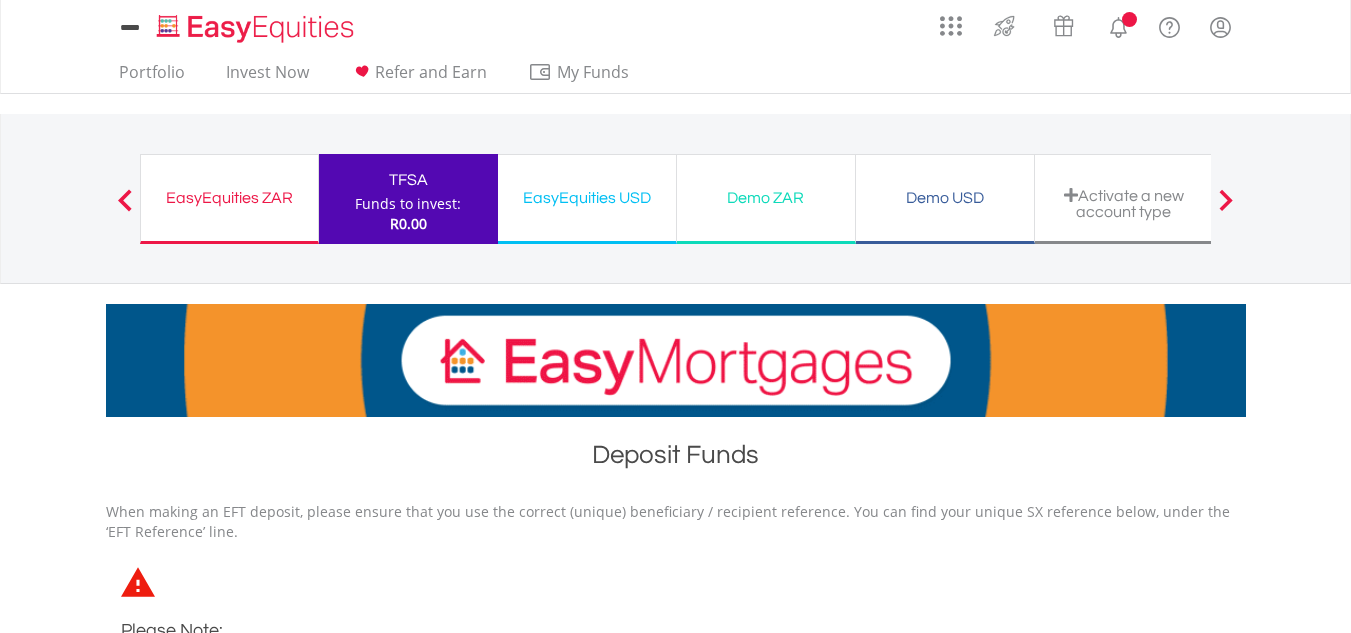 scroll, scrollTop: 0, scrollLeft: 0, axis: both 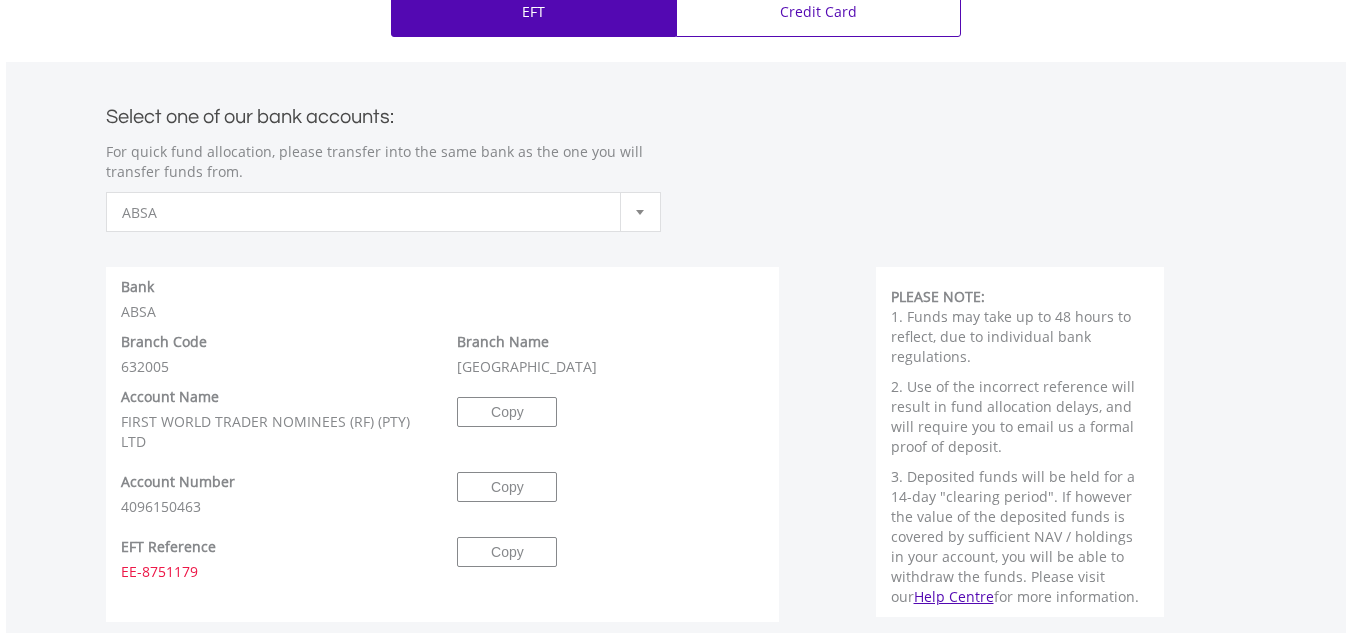click at bounding box center [640, 212] 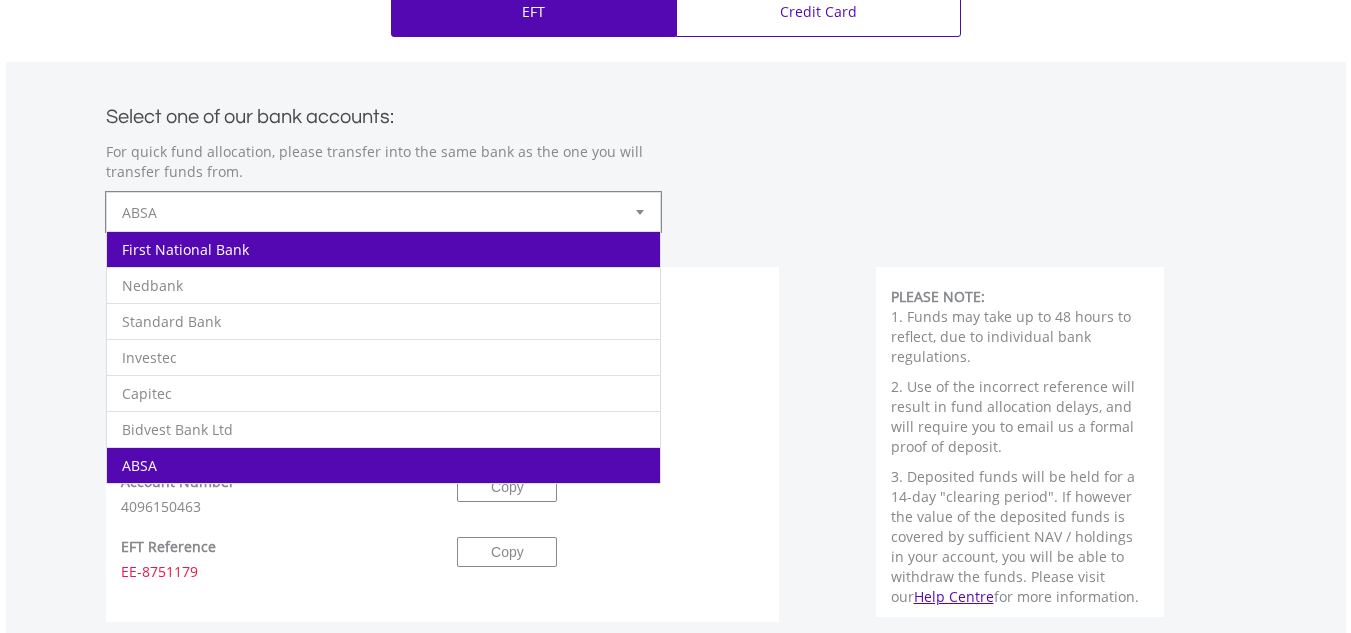 click on "First National Bank" at bounding box center (383, 249) 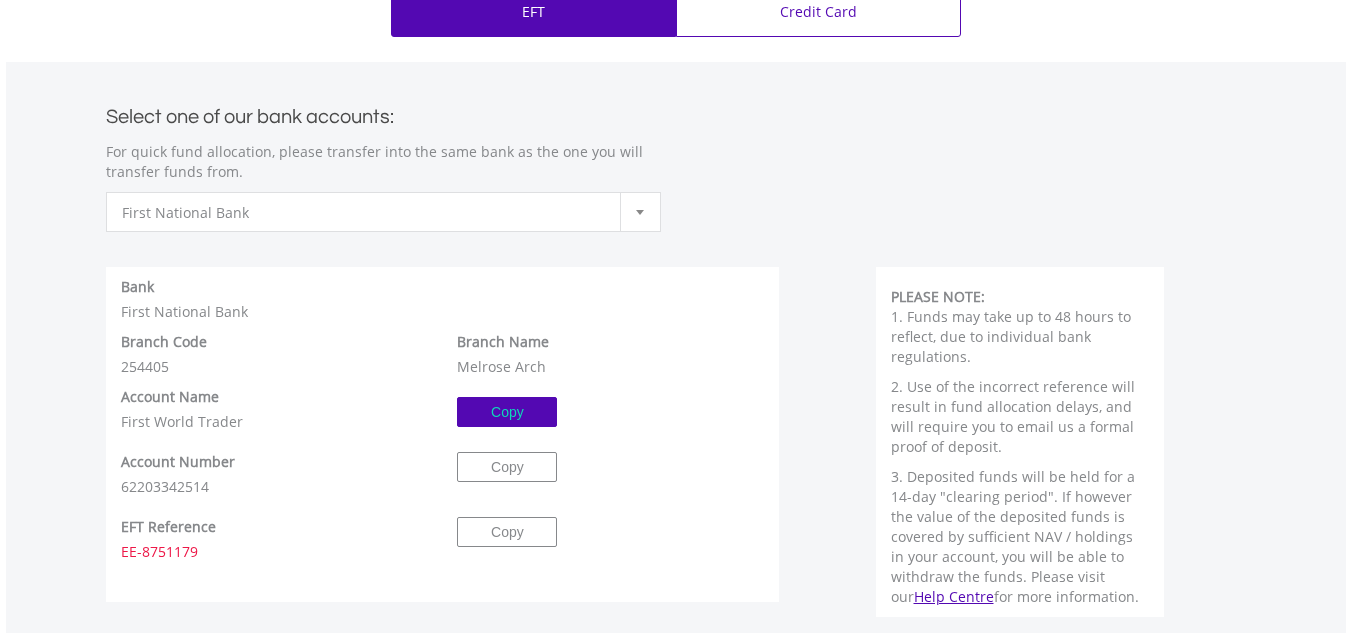 click on "Copy" at bounding box center [507, 412] 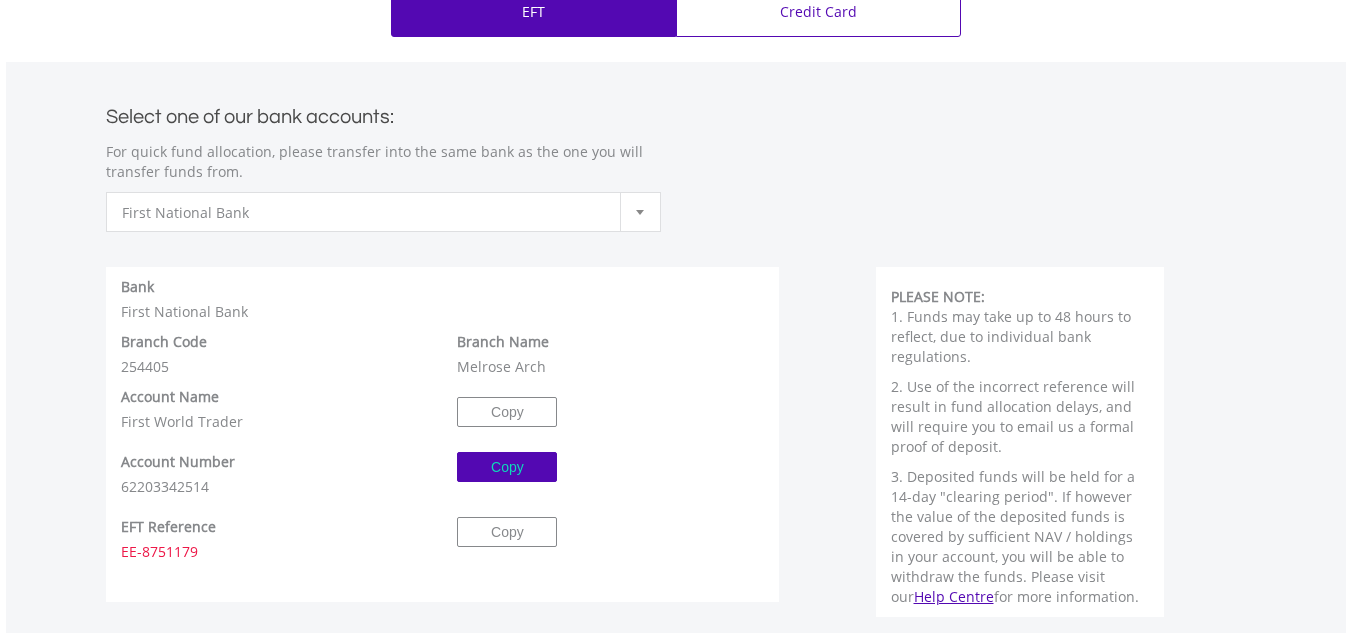 click on "Copy" at bounding box center [507, 467] 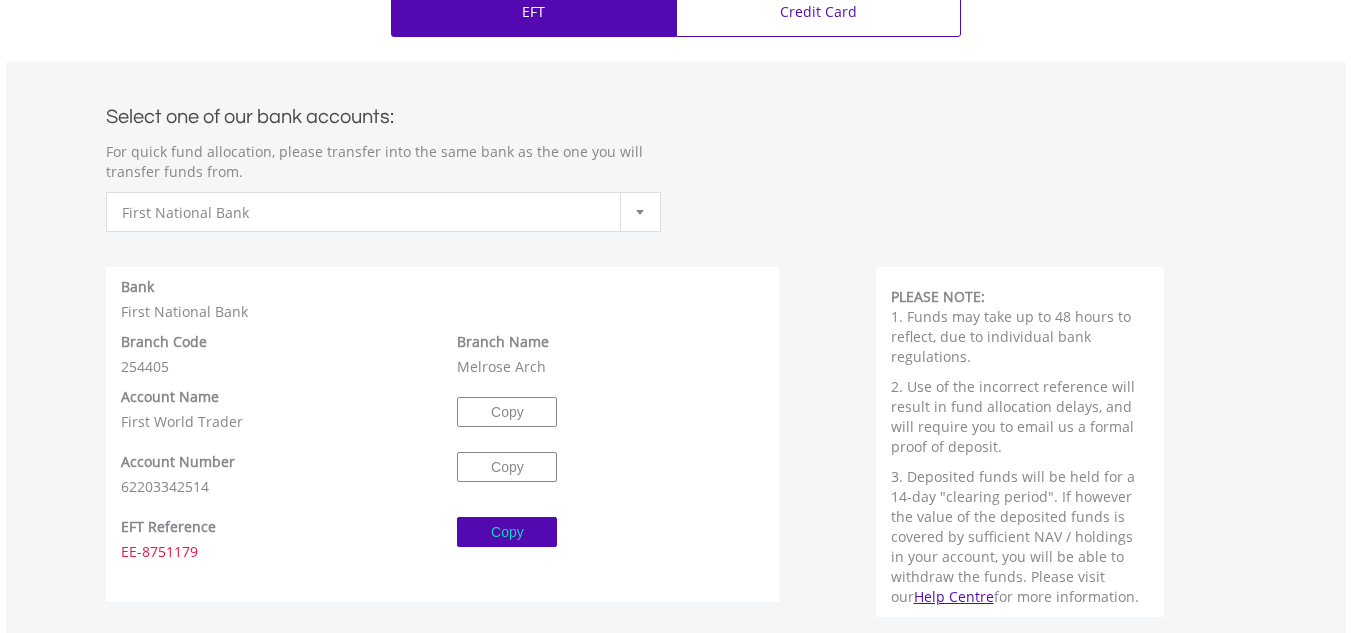 click on "Copy" at bounding box center (507, 532) 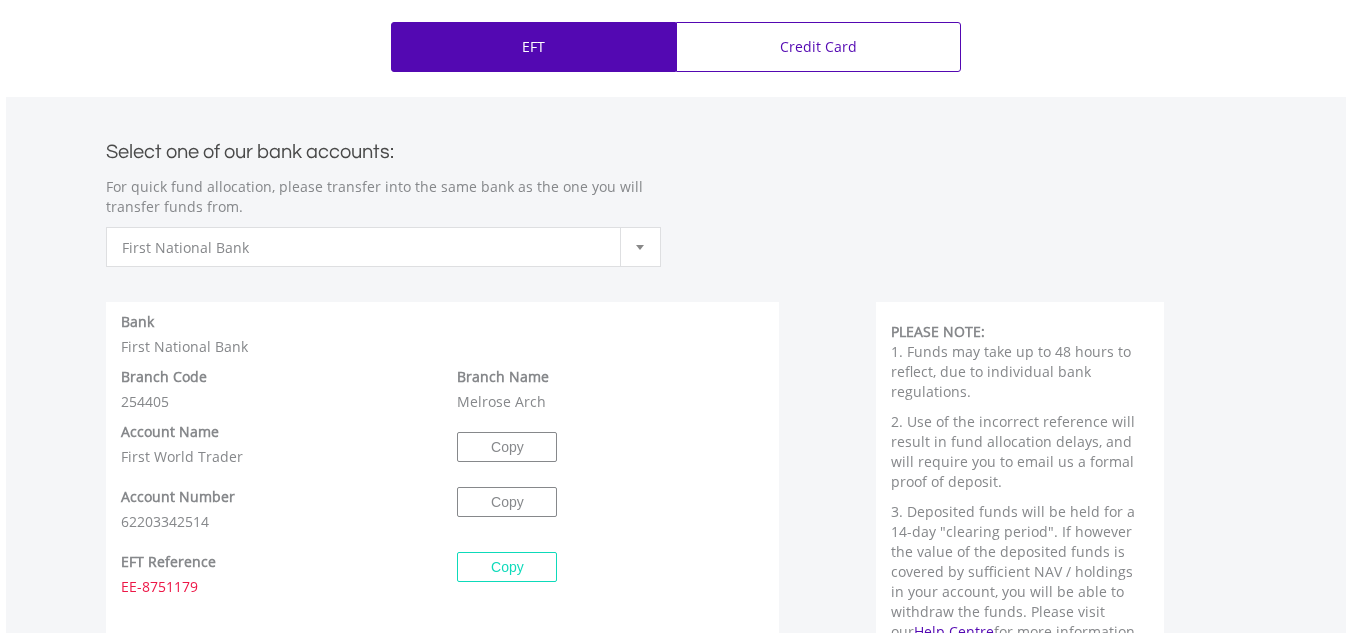 scroll, scrollTop: 324, scrollLeft: 0, axis: vertical 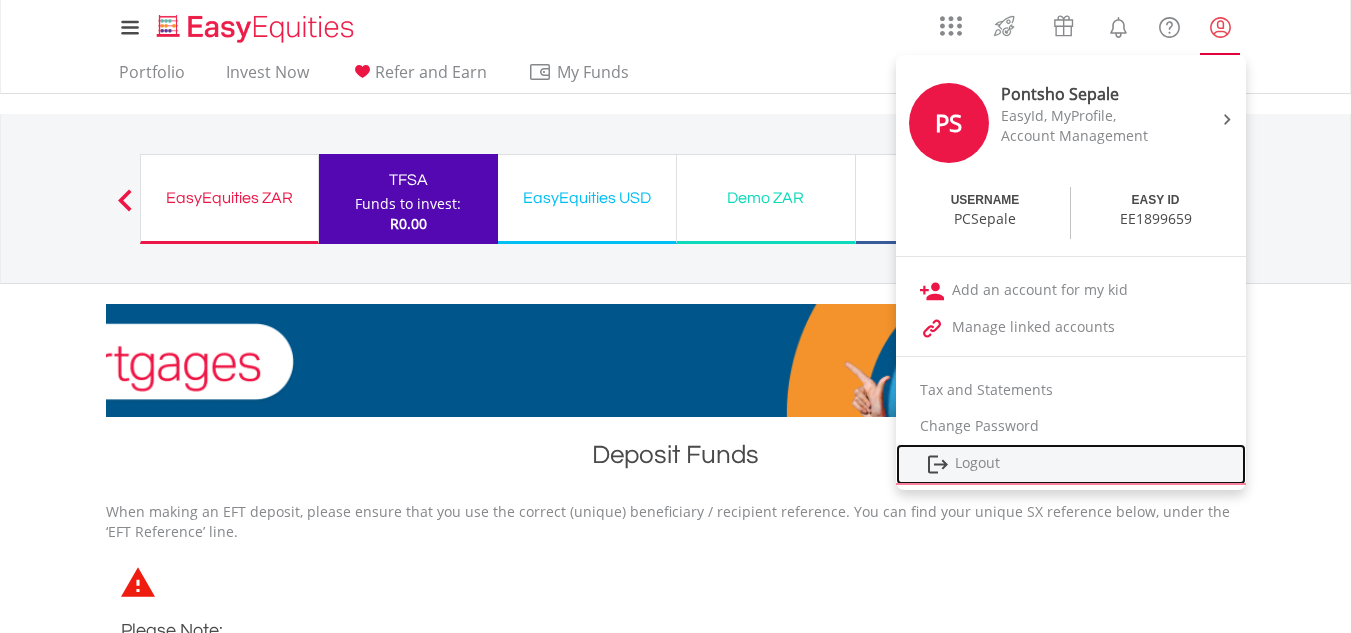click on "Logout" at bounding box center [1071, 464] 